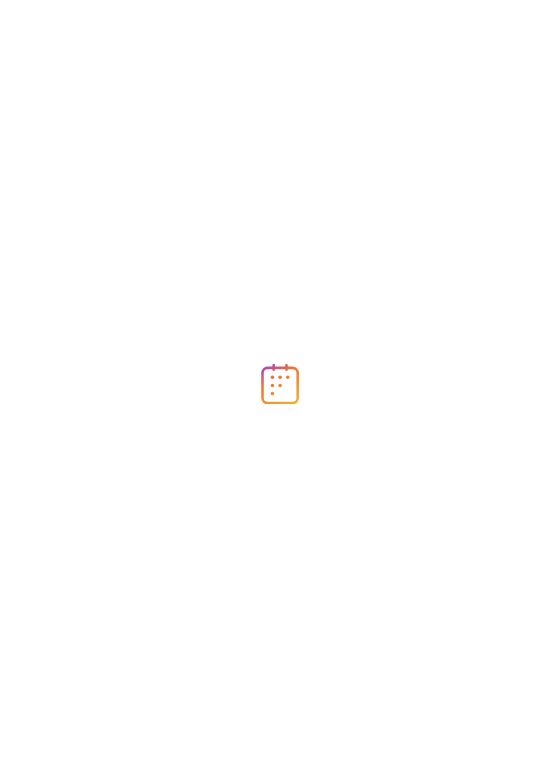 scroll, scrollTop: 0, scrollLeft: 0, axis: both 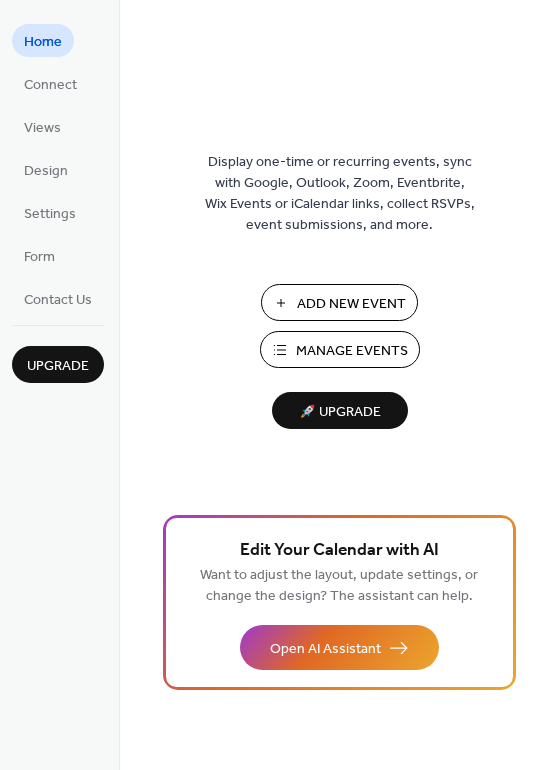 click on "Add New Event" at bounding box center [351, 304] 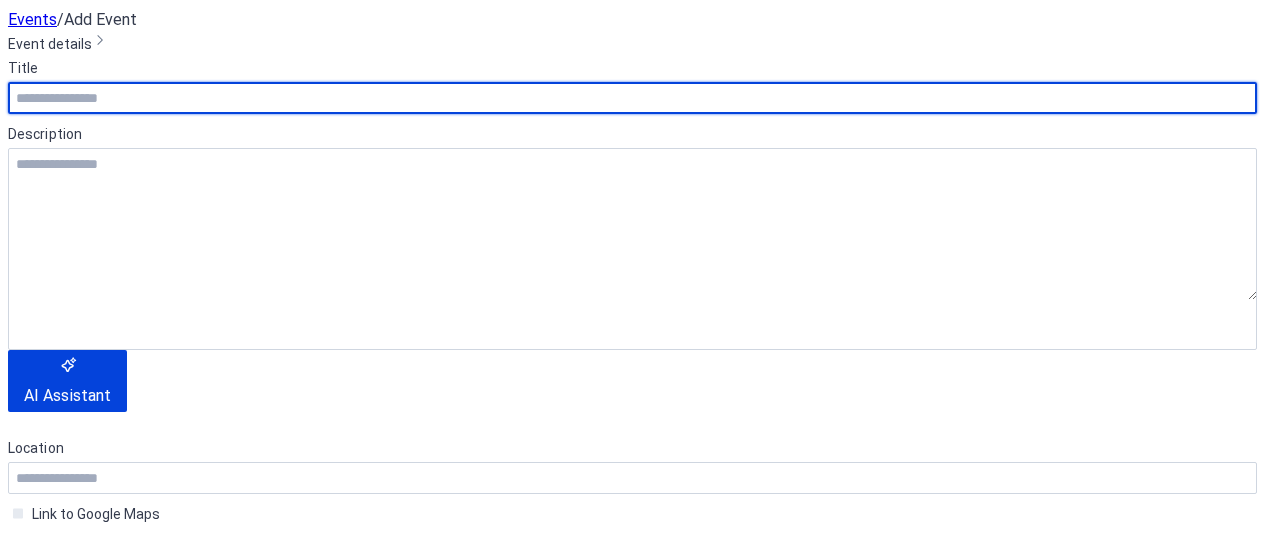 scroll, scrollTop: 0, scrollLeft: 0, axis: both 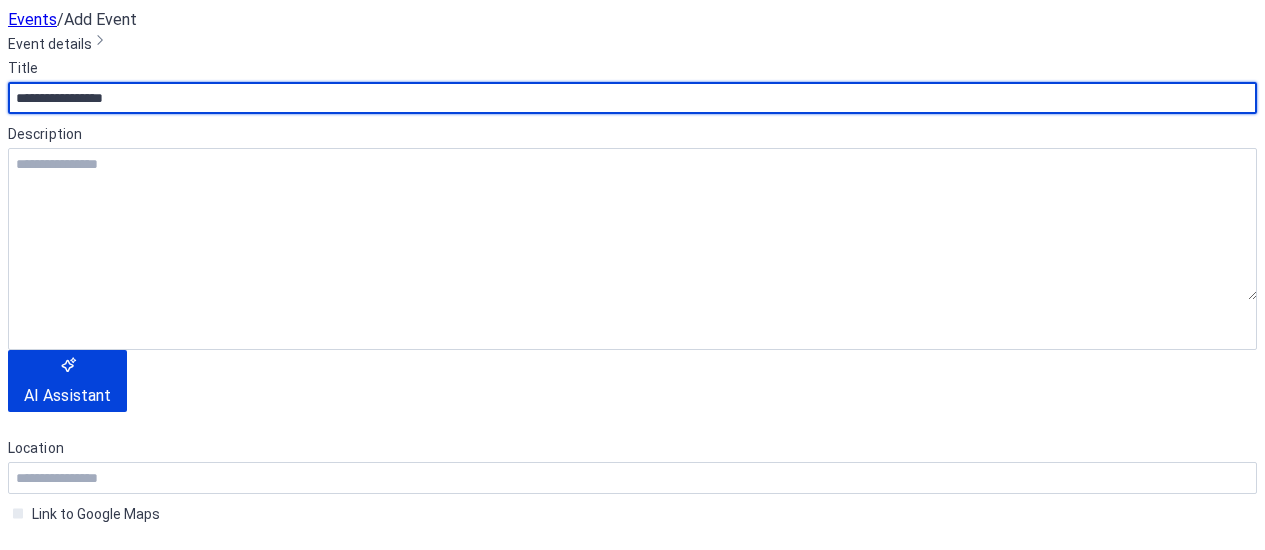 type on "**********" 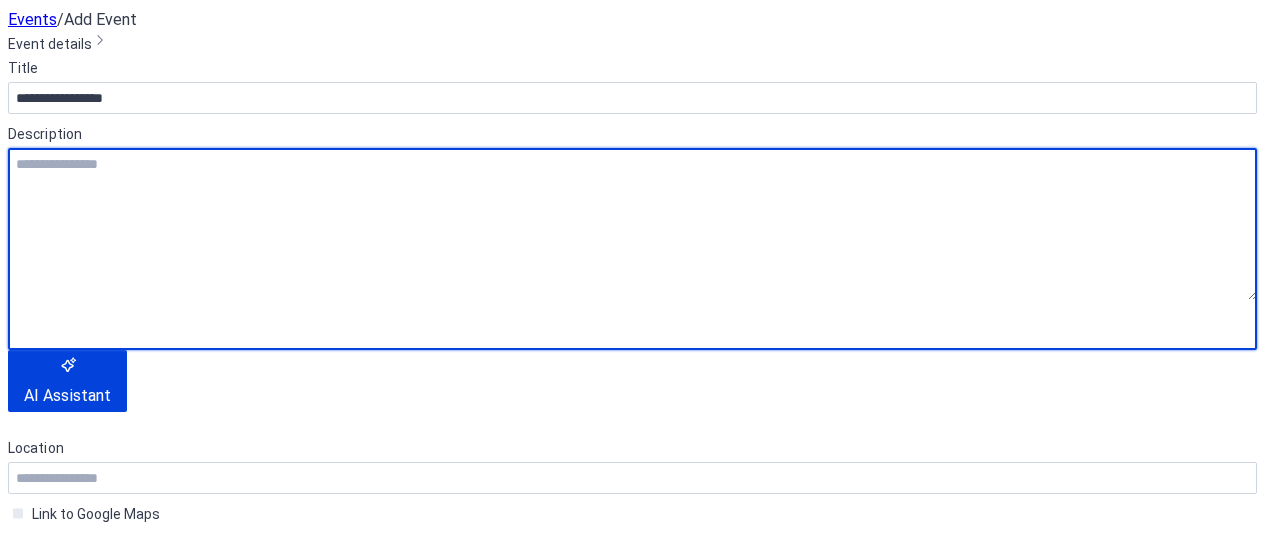 scroll, scrollTop: 105, scrollLeft: 0, axis: vertical 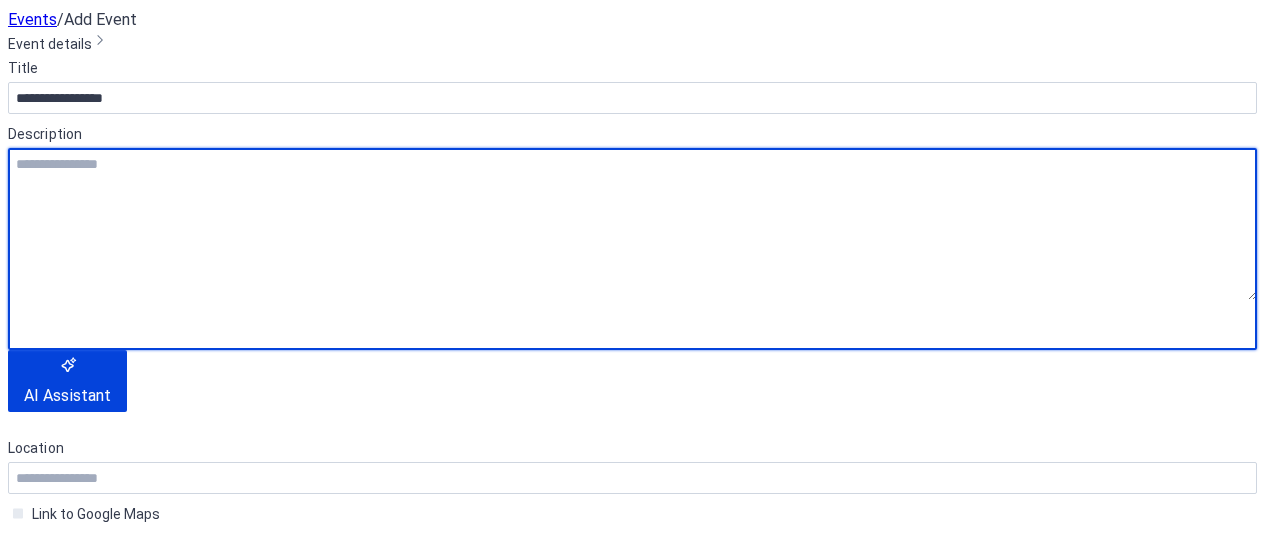 click at bounding box center (100, 592) 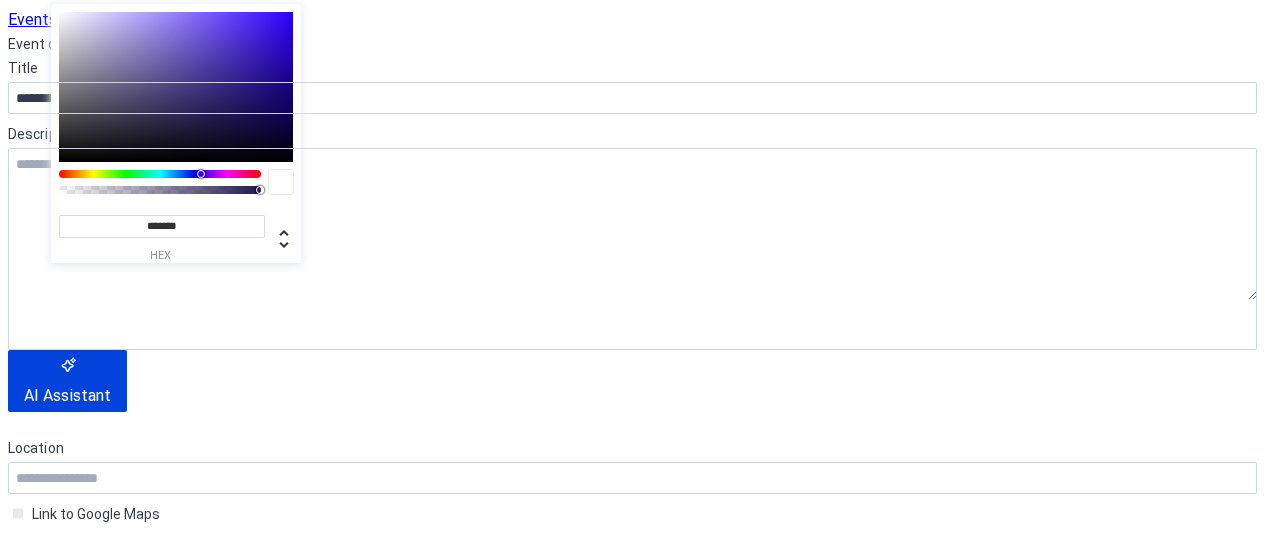 click at bounding box center (100, 592) 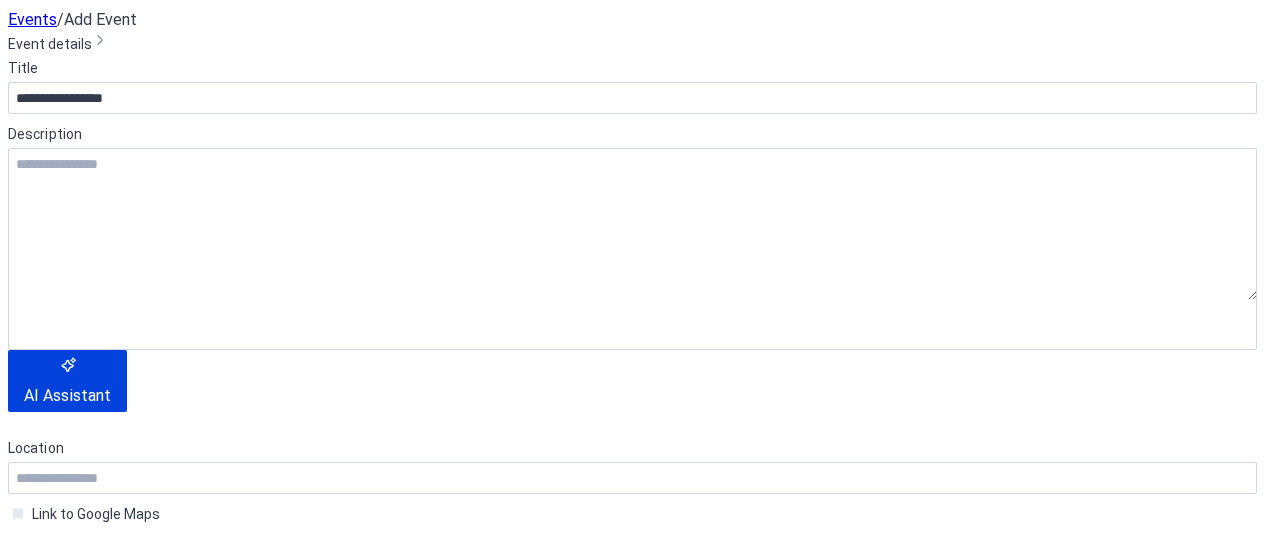 click at bounding box center [100, 592] 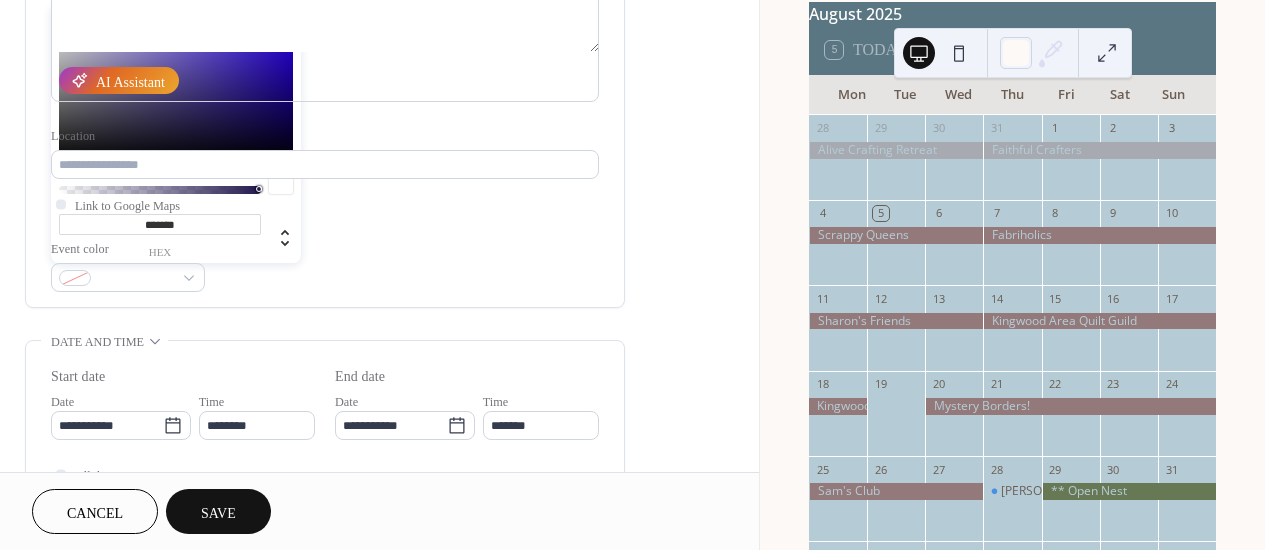 click on "*******" at bounding box center [160, 224] 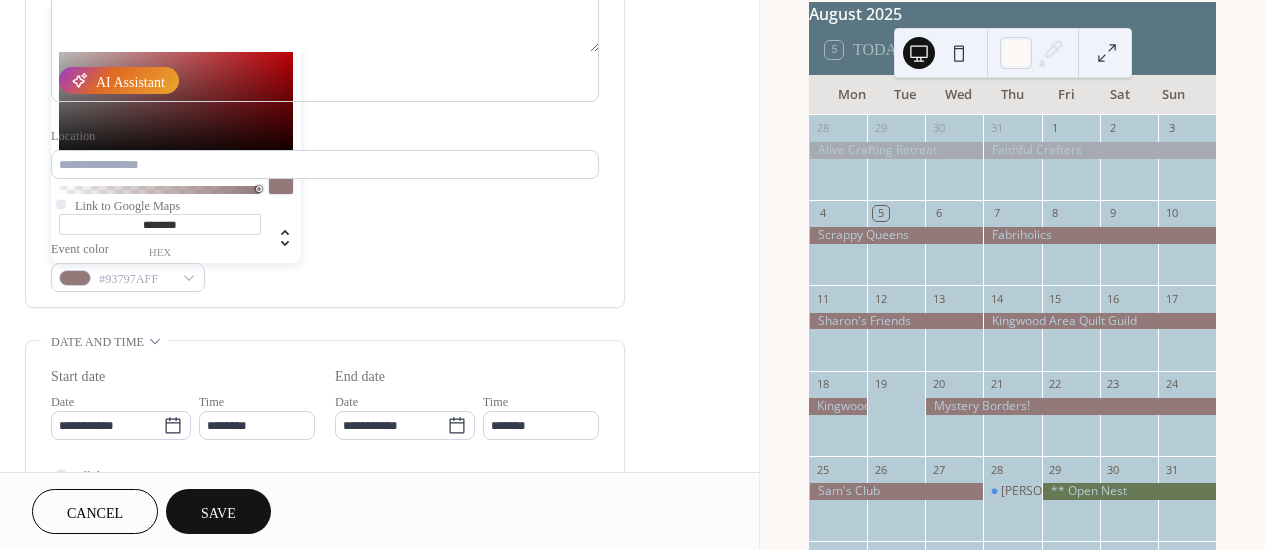 type on "*********" 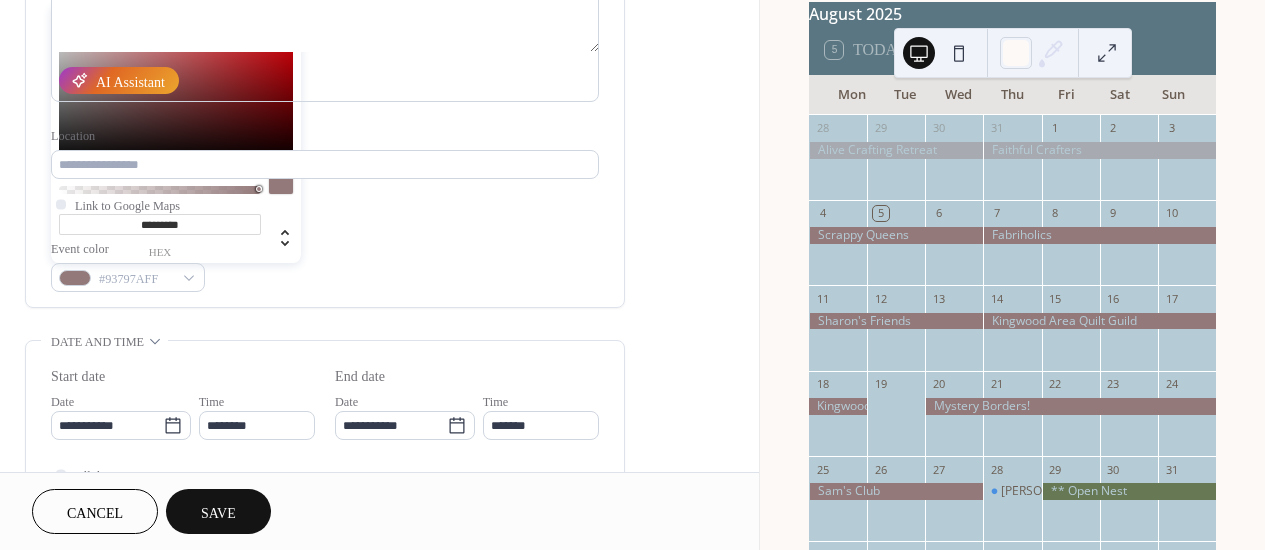 click on "**********" at bounding box center [325, 59] 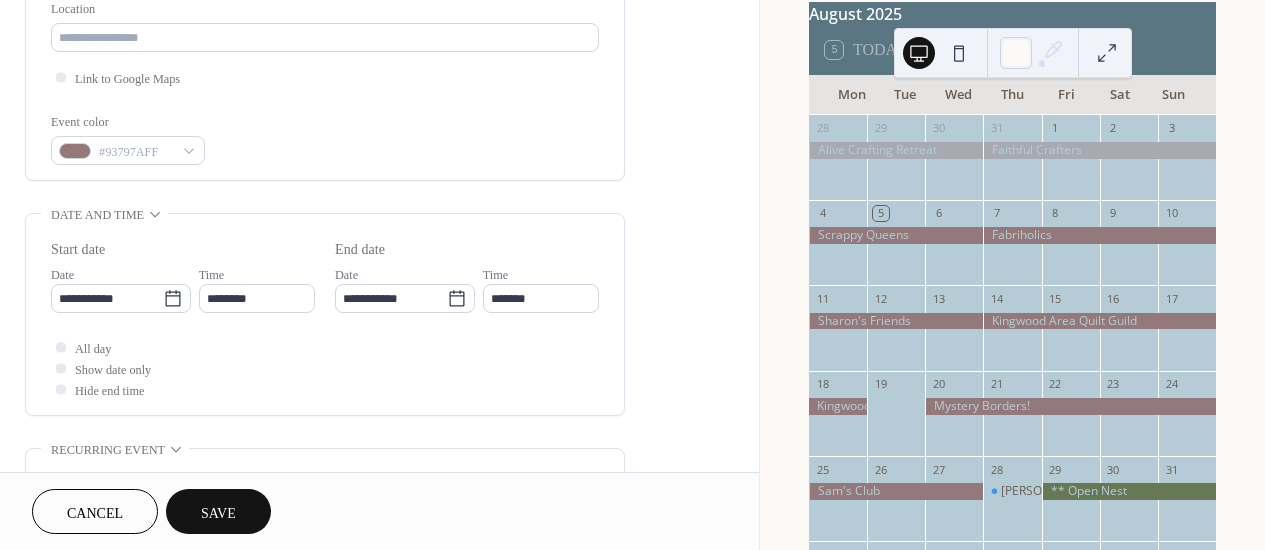 scroll, scrollTop: 454, scrollLeft: 0, axis: vertical 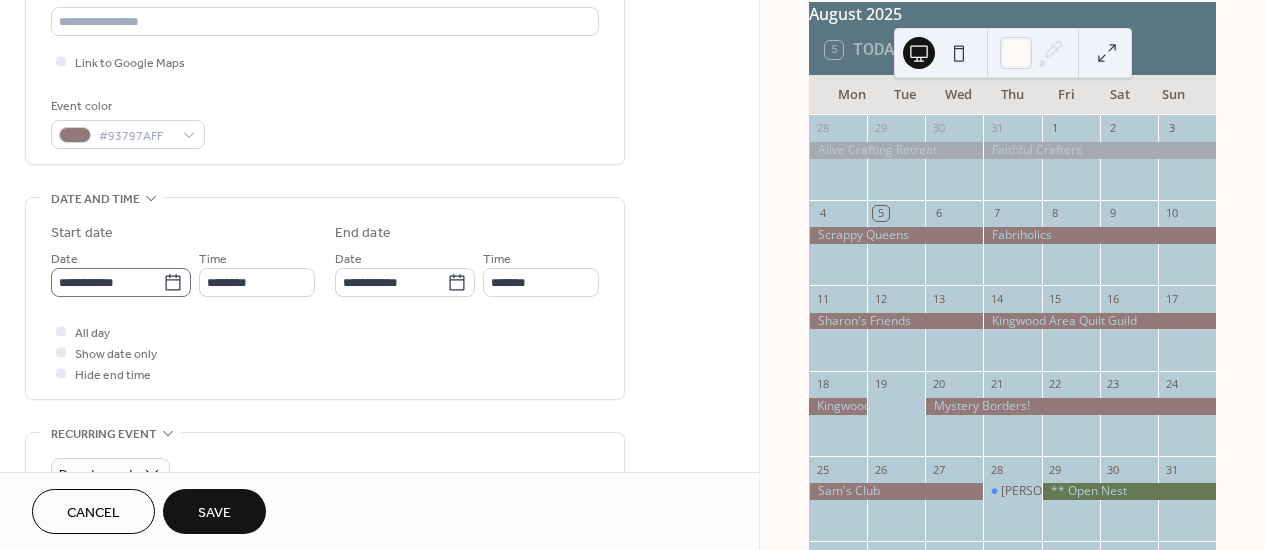 click 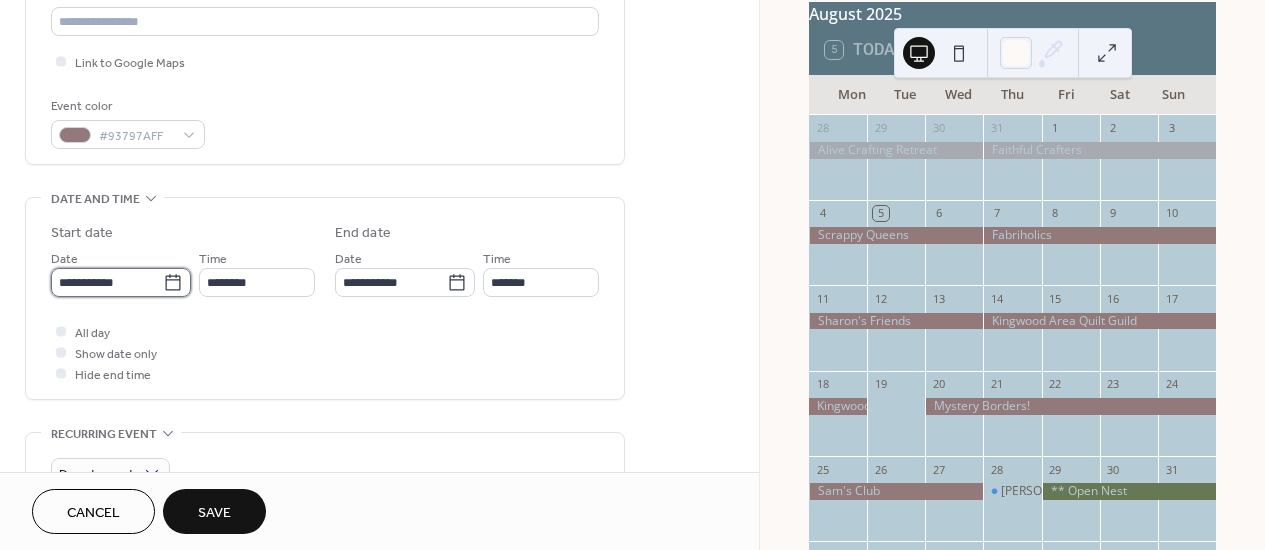 click on "**********" at bounding box center (107, 282) 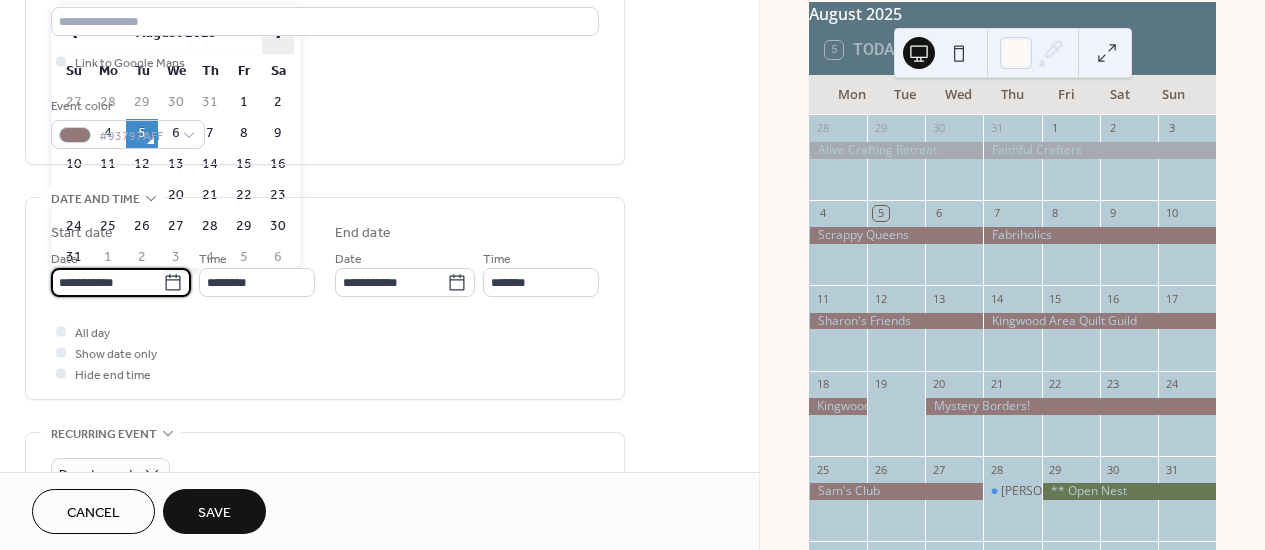 click on "›" at bounding box center (278, 33) 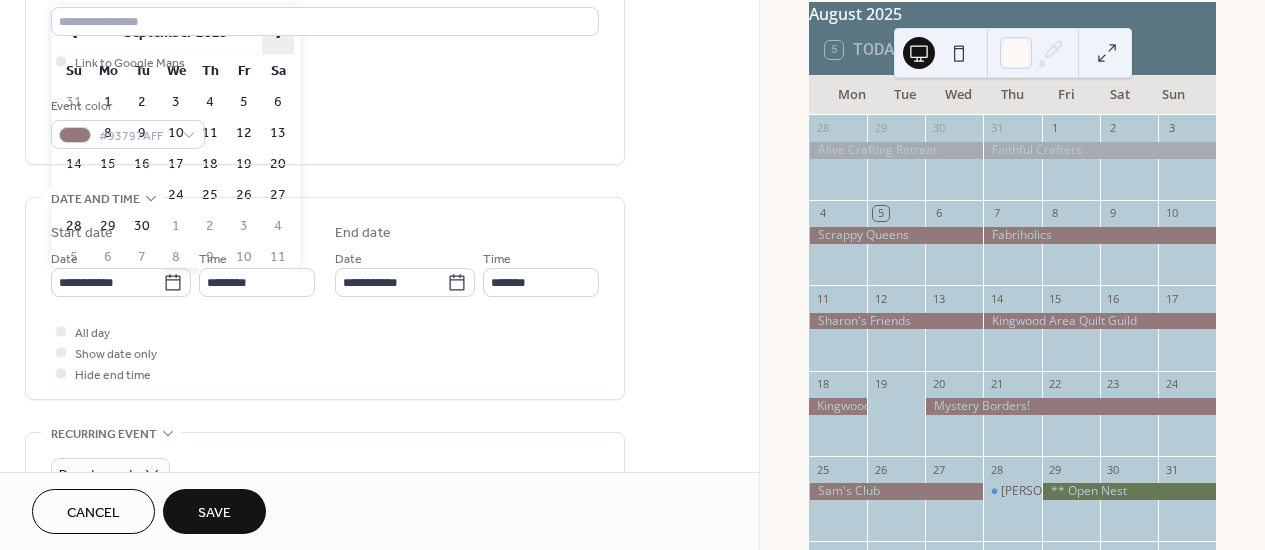 click on "›" at bounding box center [278, 33] 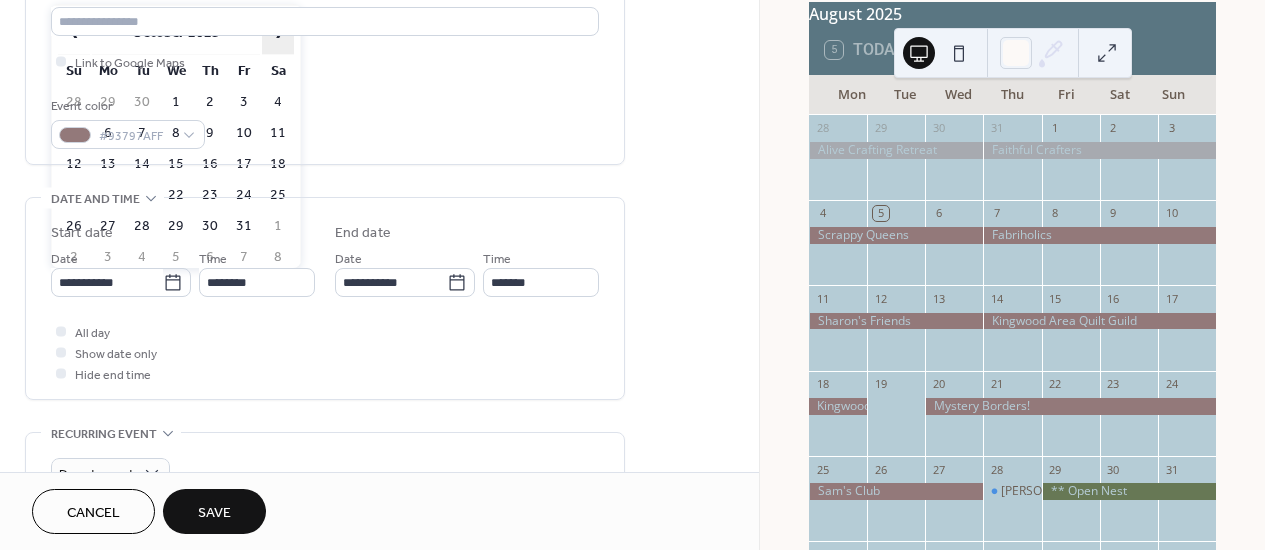 click on "›" at bounding box center (278, 33) 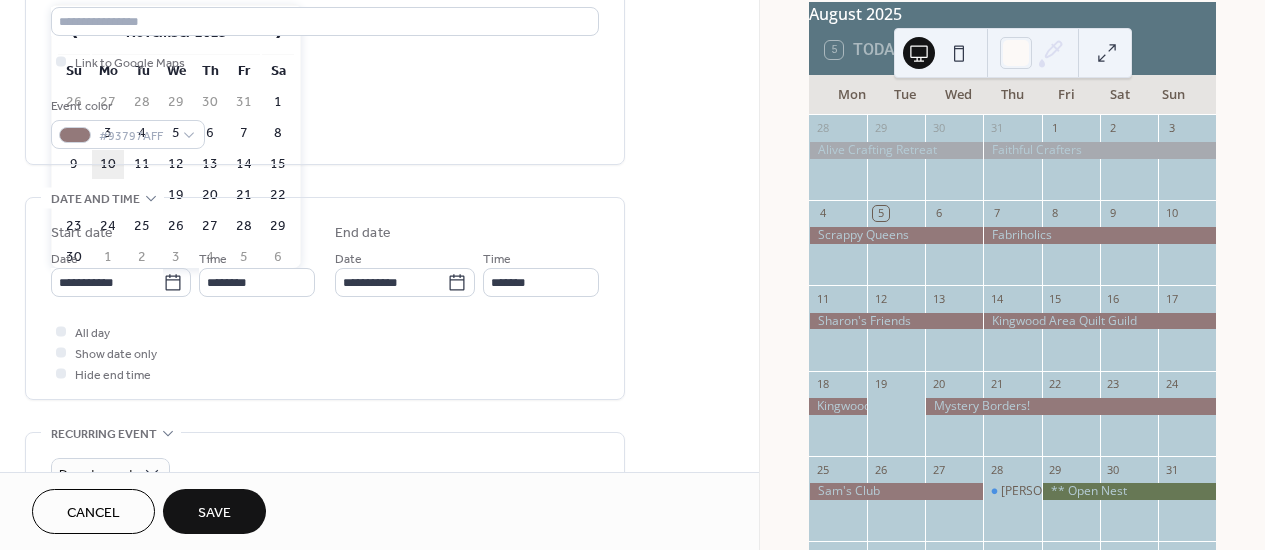 click on "10" at bounding box center [108, 164] 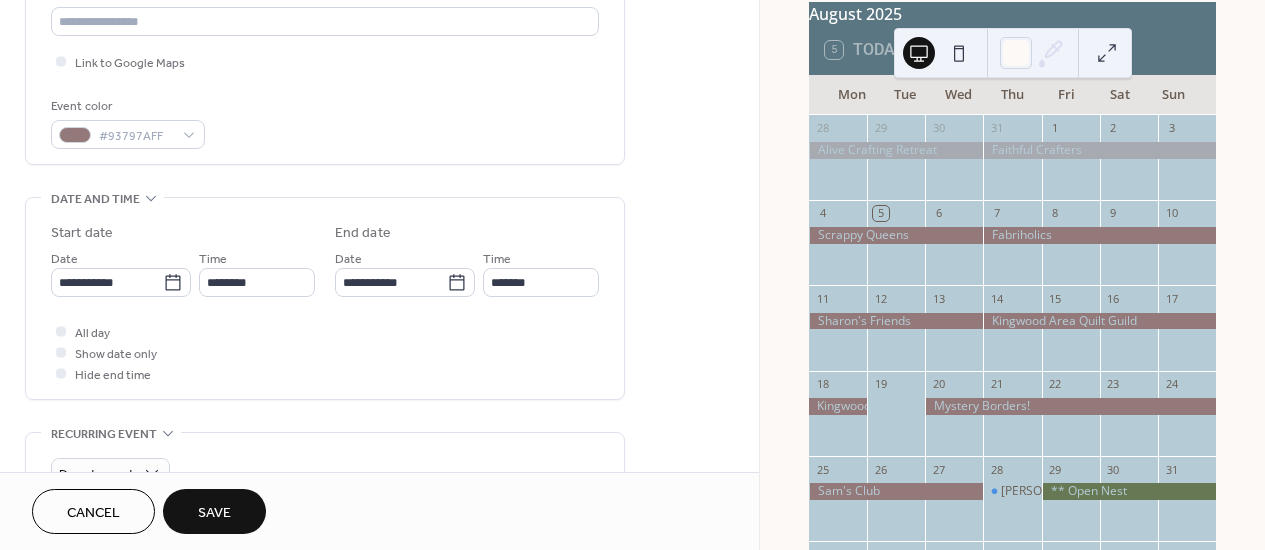type on "**********" 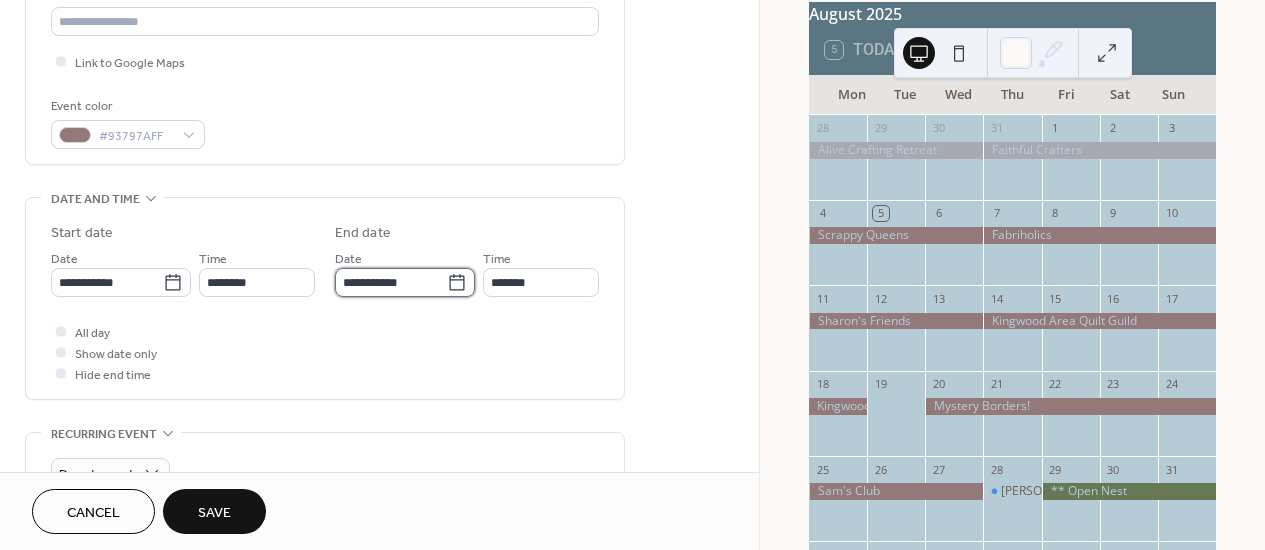 click on "**********" at bounding box center (391, 282) 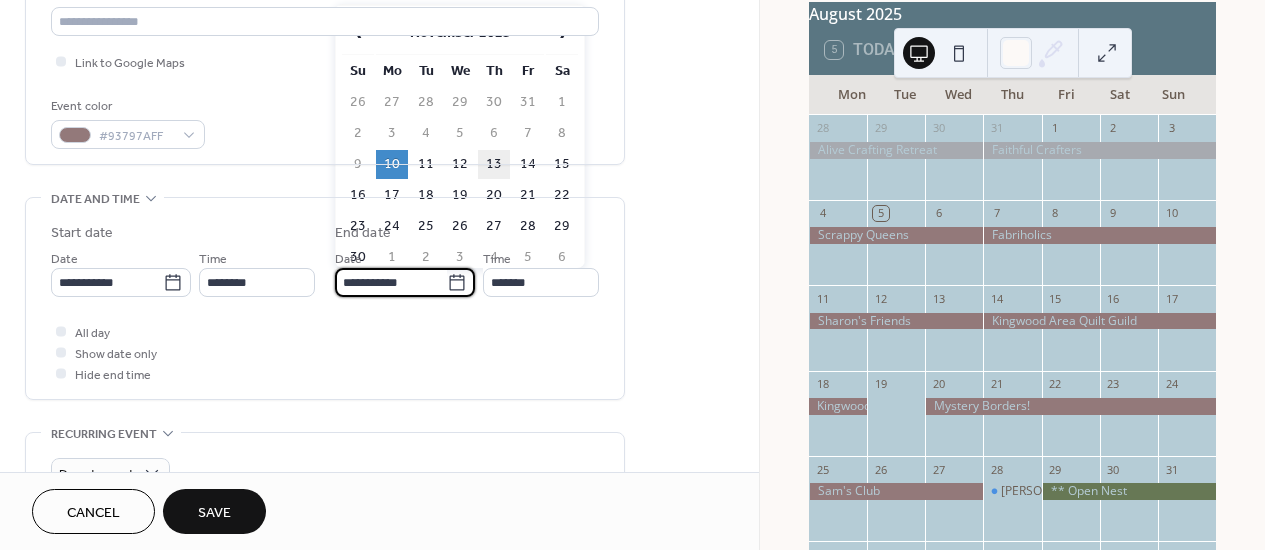 click on "13" at bounding box center [494, 164] 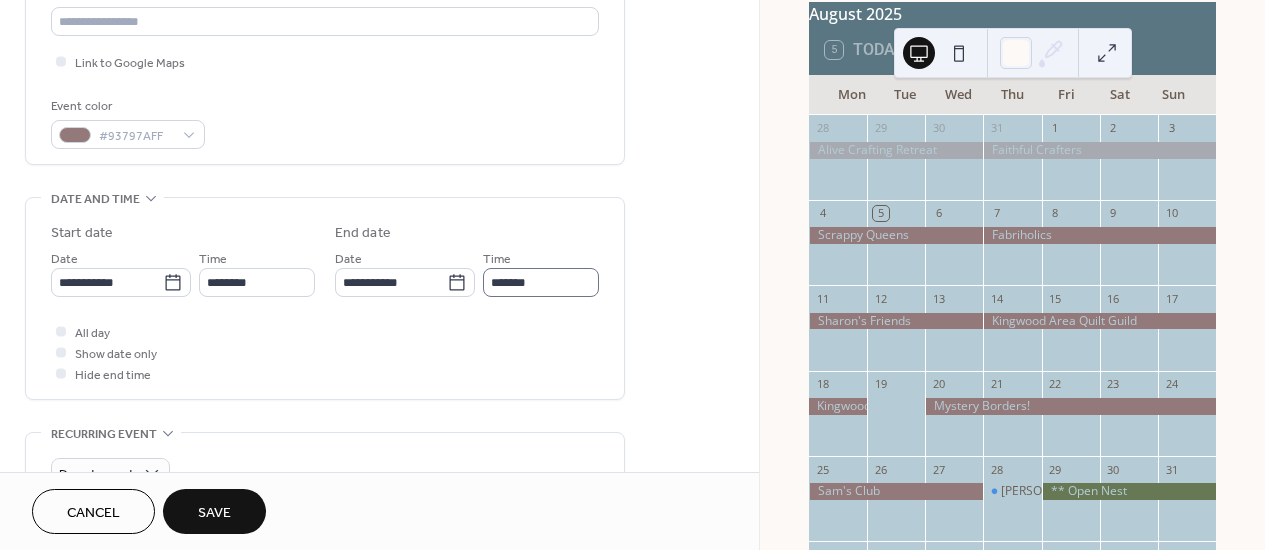 type on "**********" 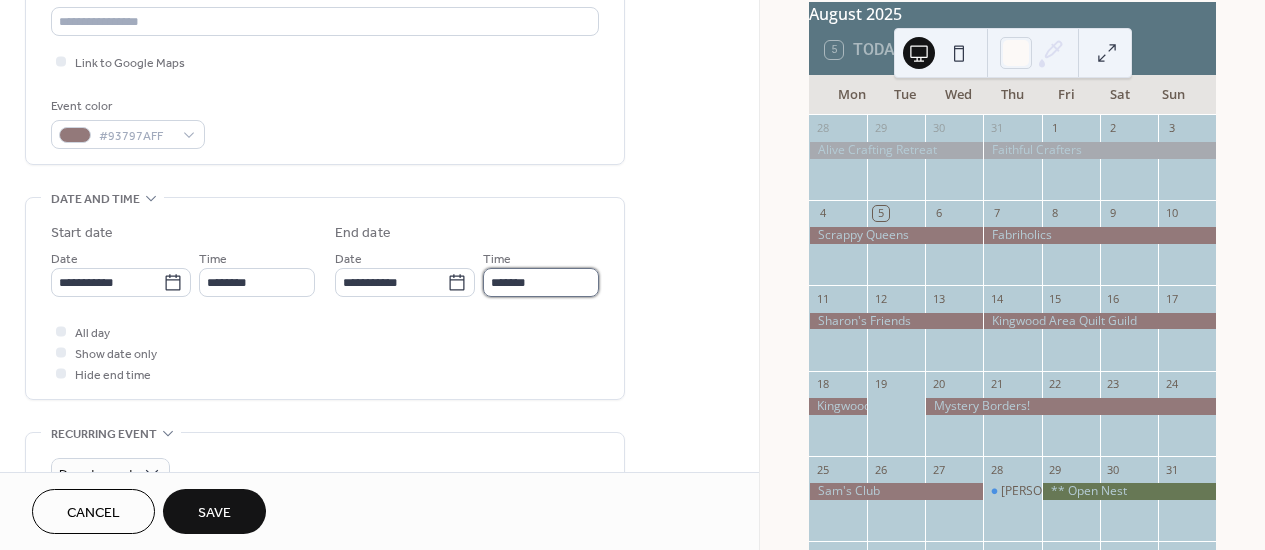 click on "*******" at bounding box center [541, 282] 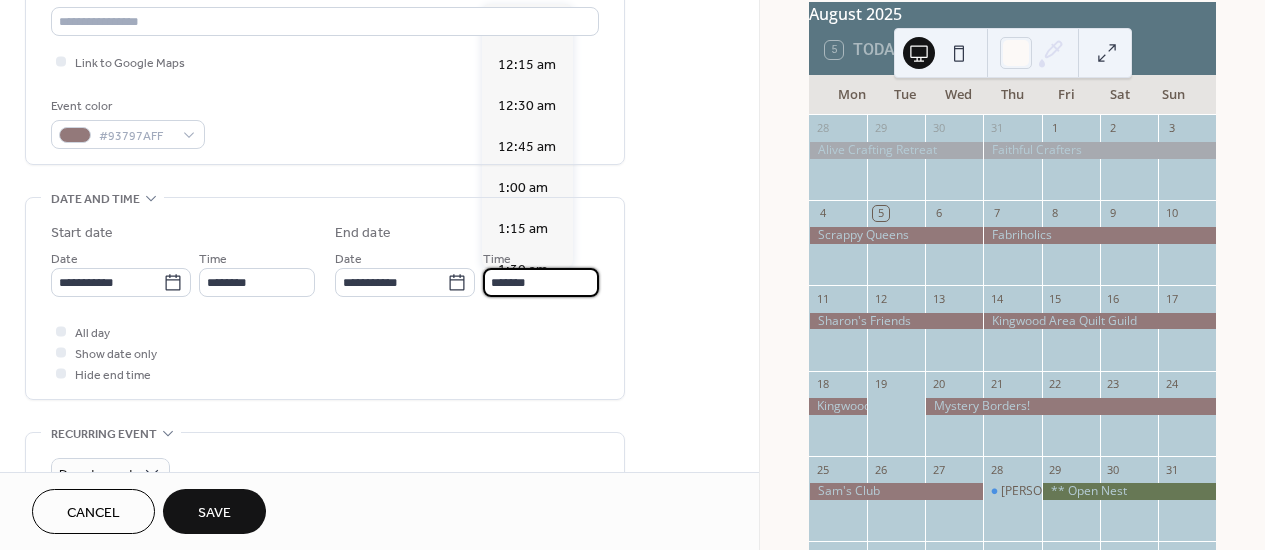 scroll, scrollTop: 2132, scrollLeft: 0, axis: vertical 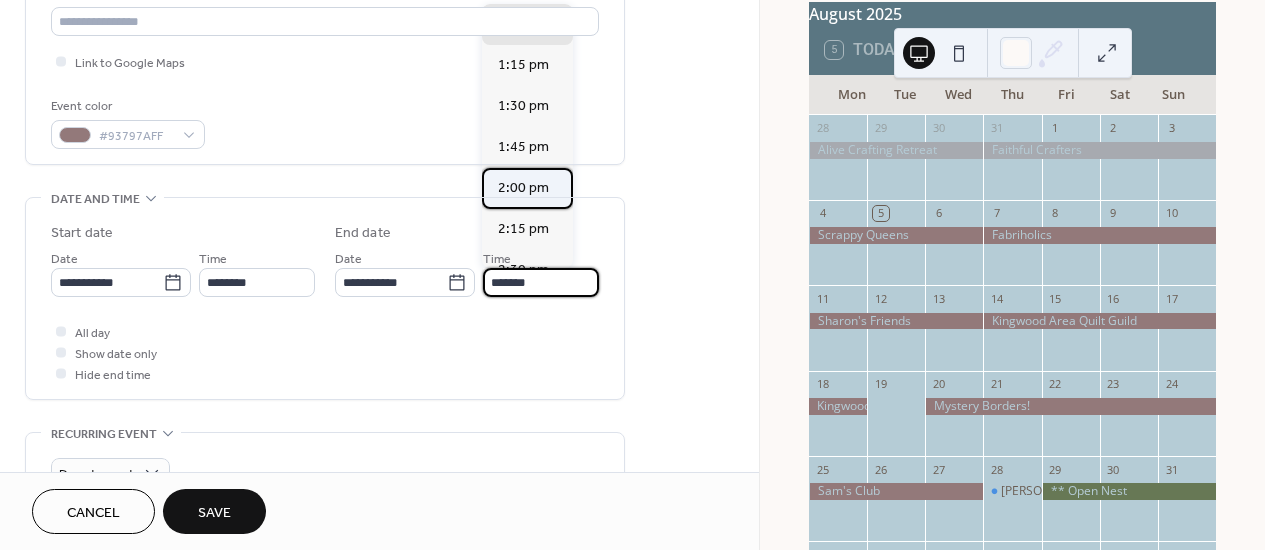 click on "2:00 pm" at bounding box center [523, 188] 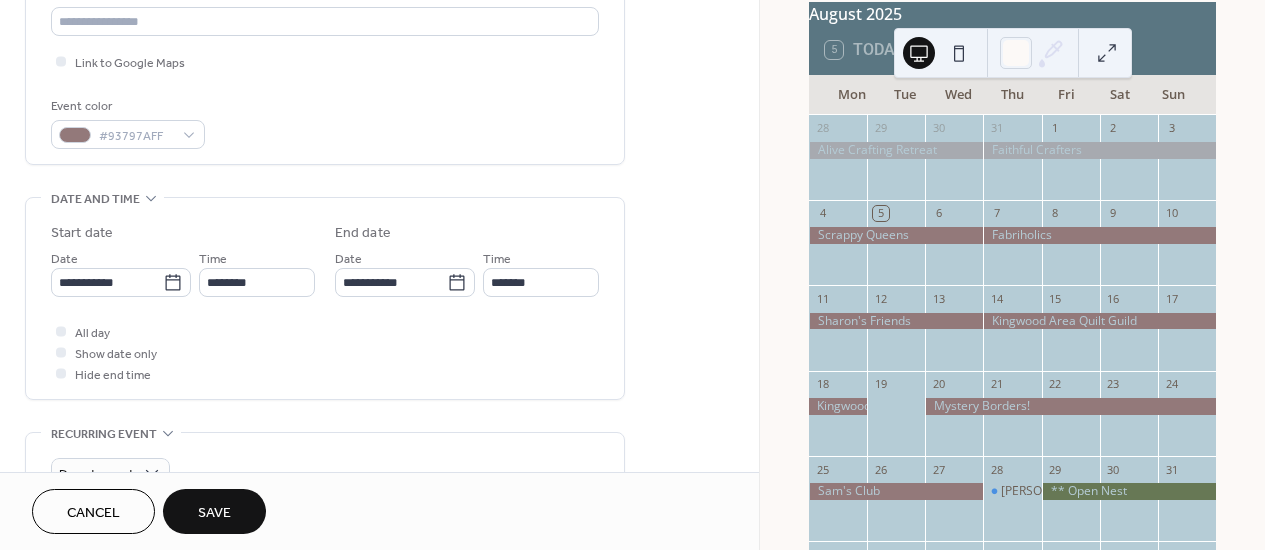 type on "*******" 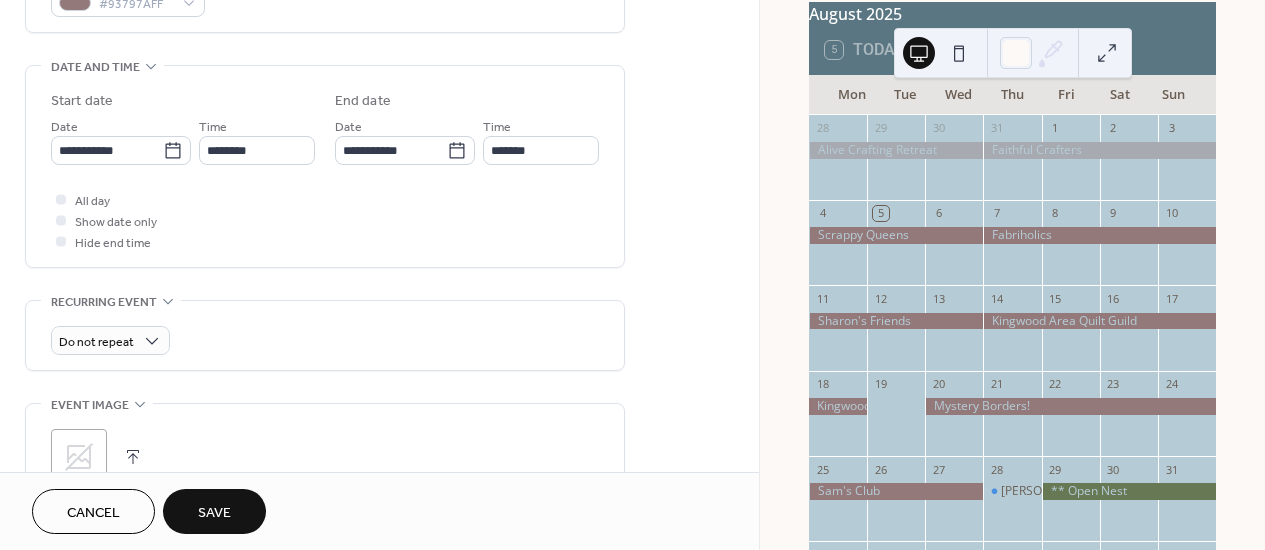 scroll, scrollTop: 591, scrollLeft: 0, axis: vertical 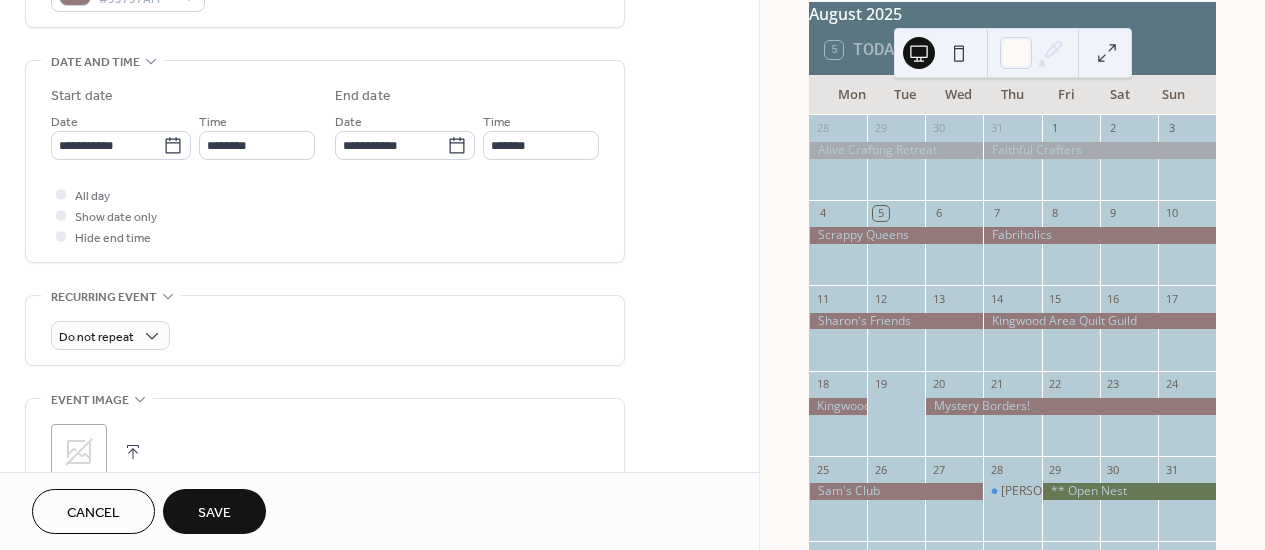 click on "Save" at bounding box center [214, 513] 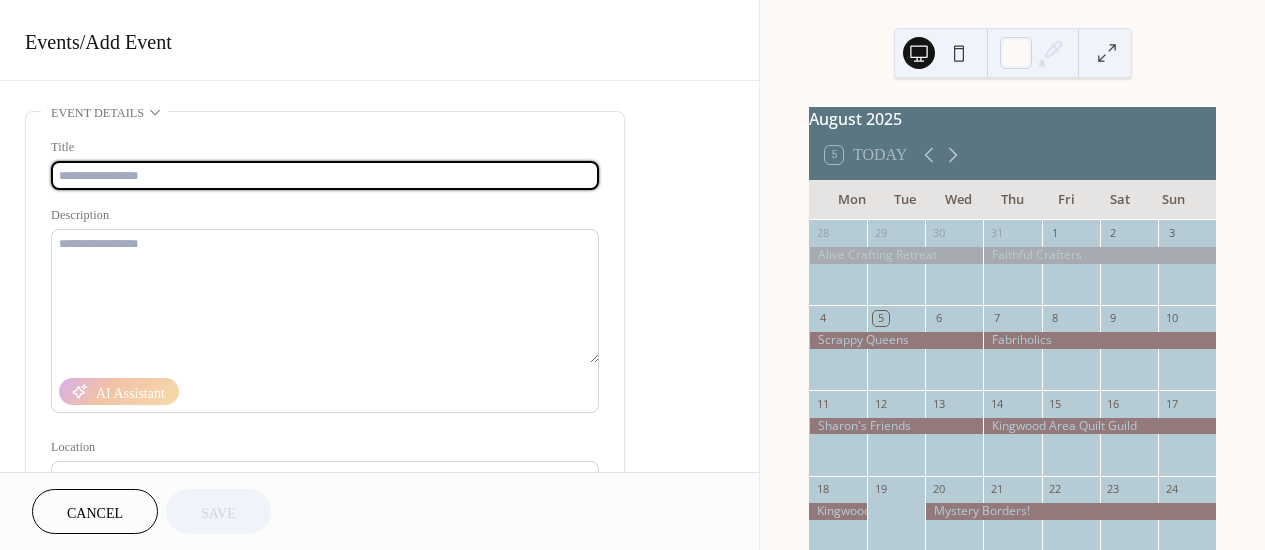 scroll, scrollTop: 0, scrollLeft: 0, axis: both 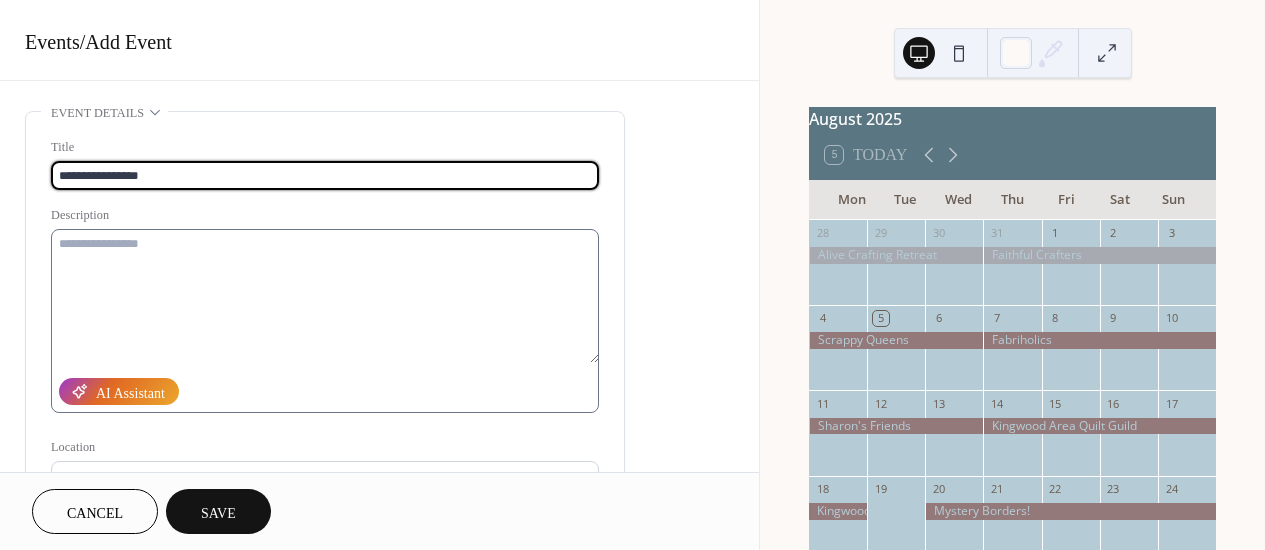 type on "**********" 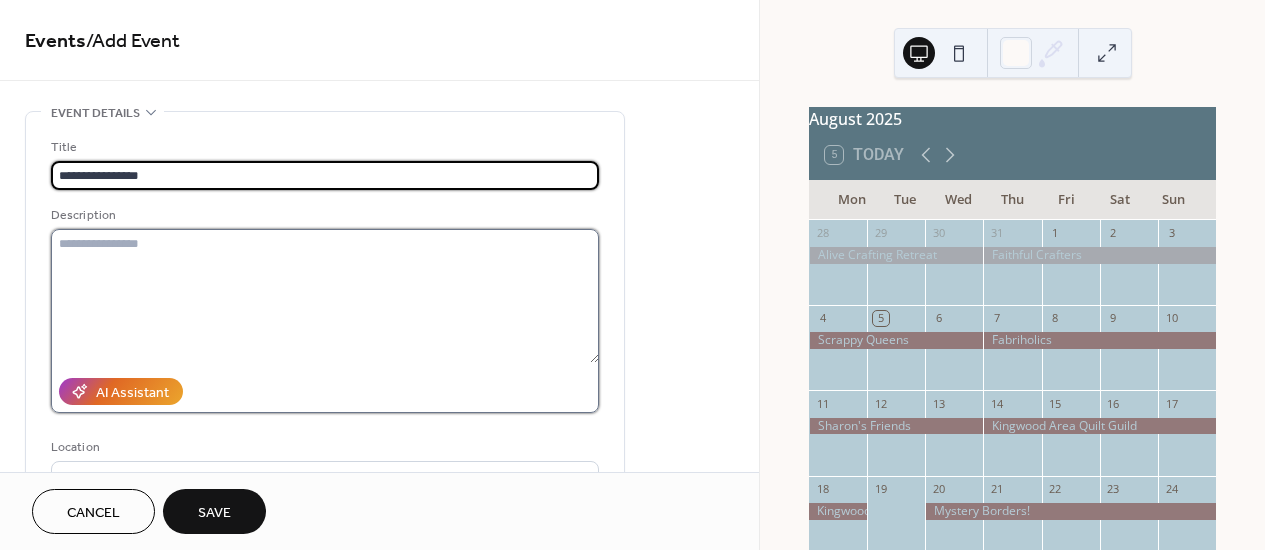 click at bounding box center [325, 296] 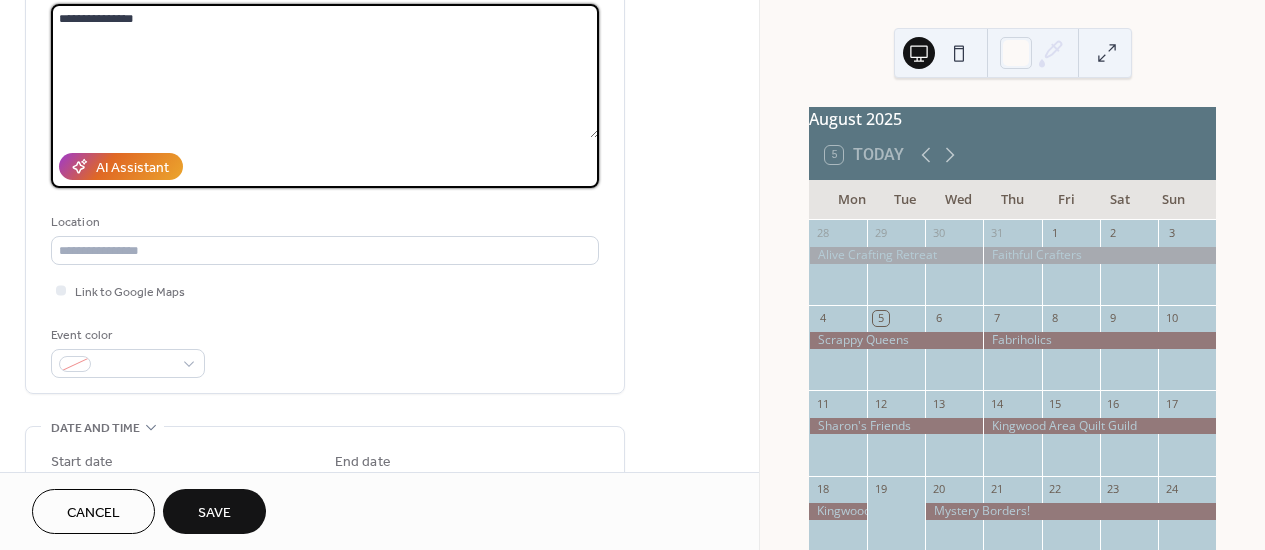 scroll, scrollTop: 232, scrollLeft: 0, axis: vertical 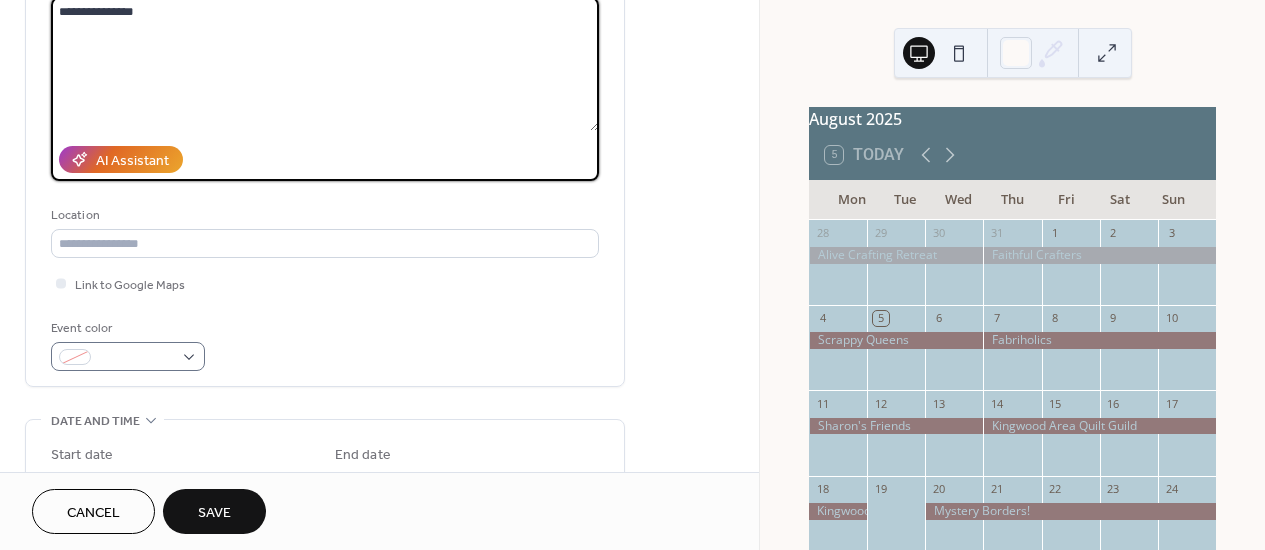 type on "**********" 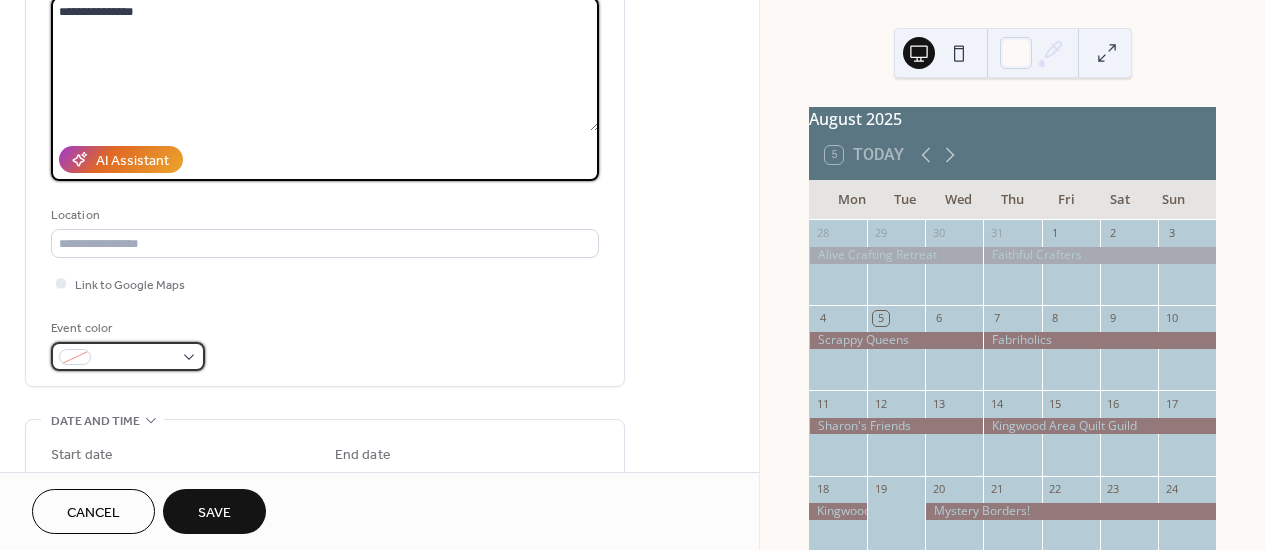 click at bounding box center [128, 356] 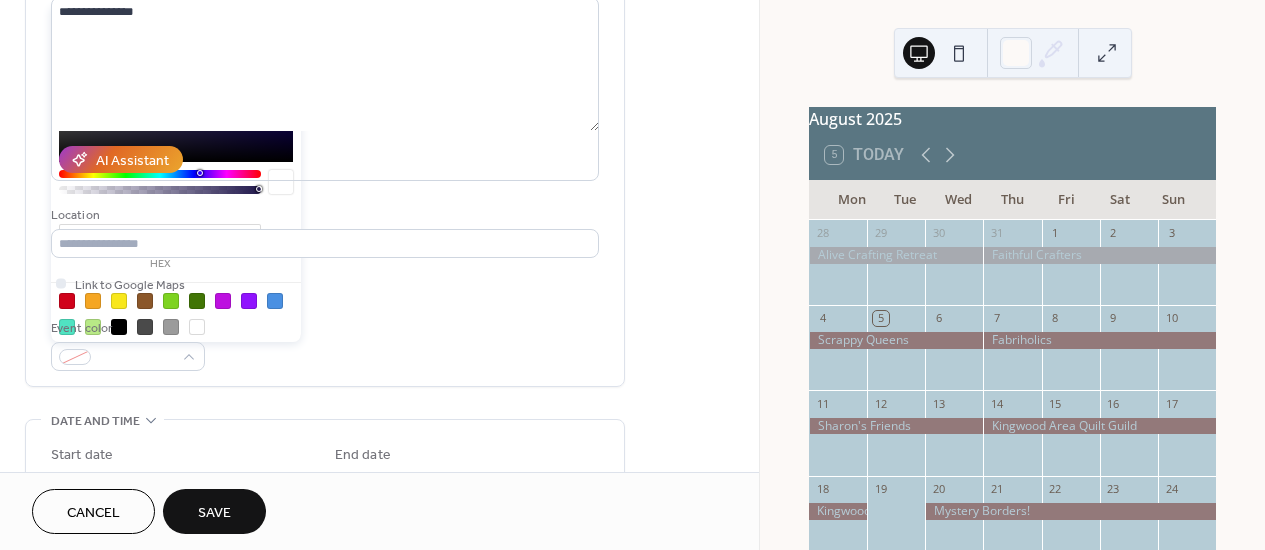 click on "*******" at bounding box center [160, 234] 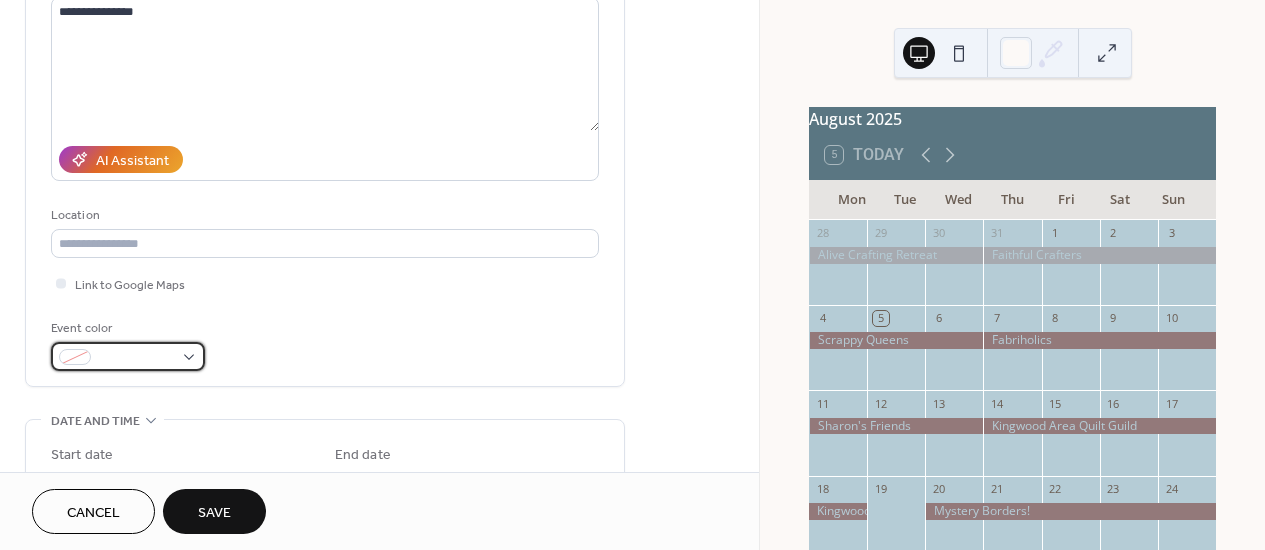 click at bounding box center [136, 358] 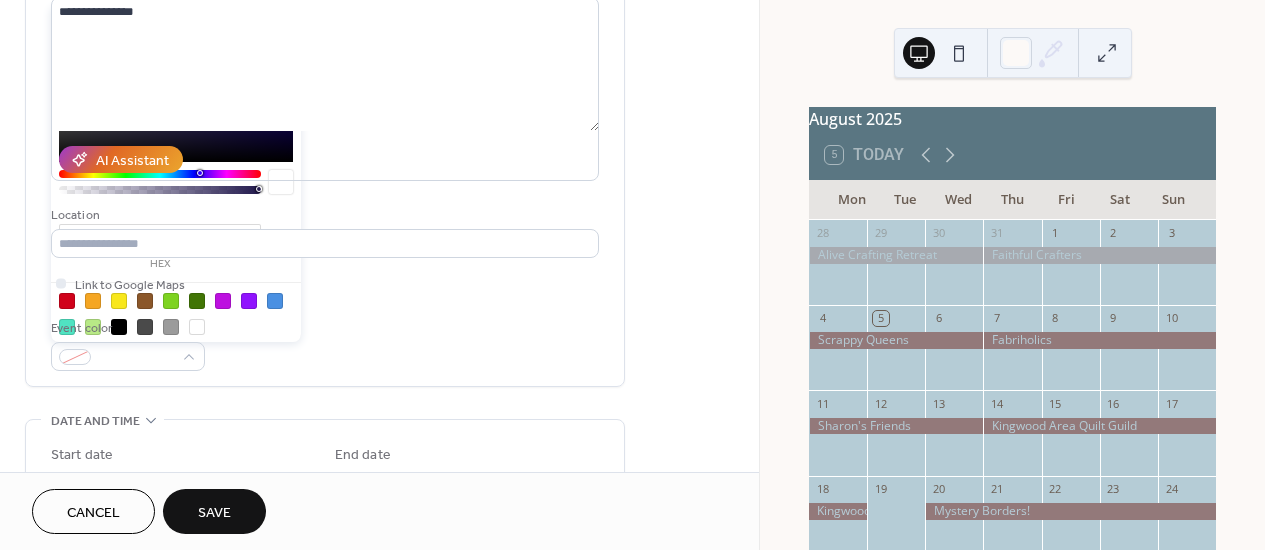 click on "*******" at bounding box center (160, 234) 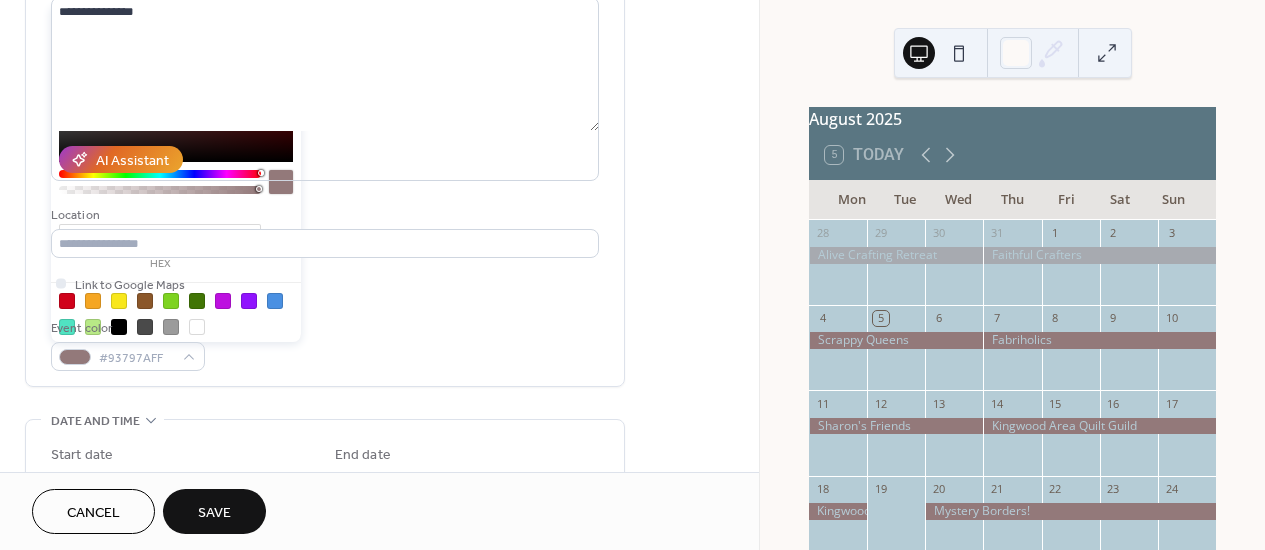 type on "*********" 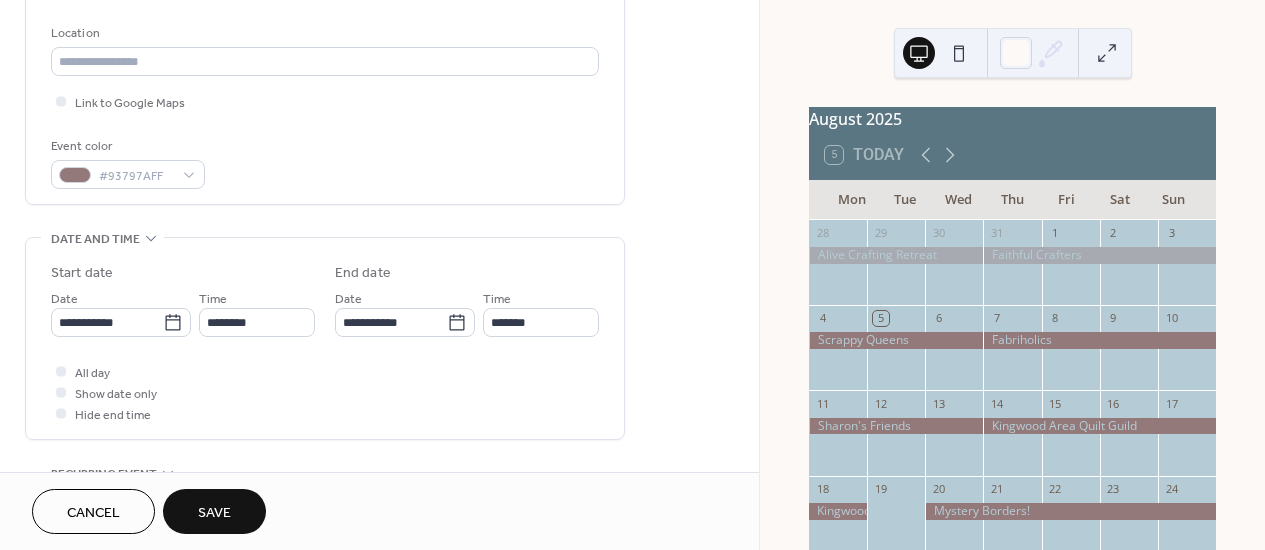 scroll, scrollTop: 425, scrollLeft: 0, axis: vertical 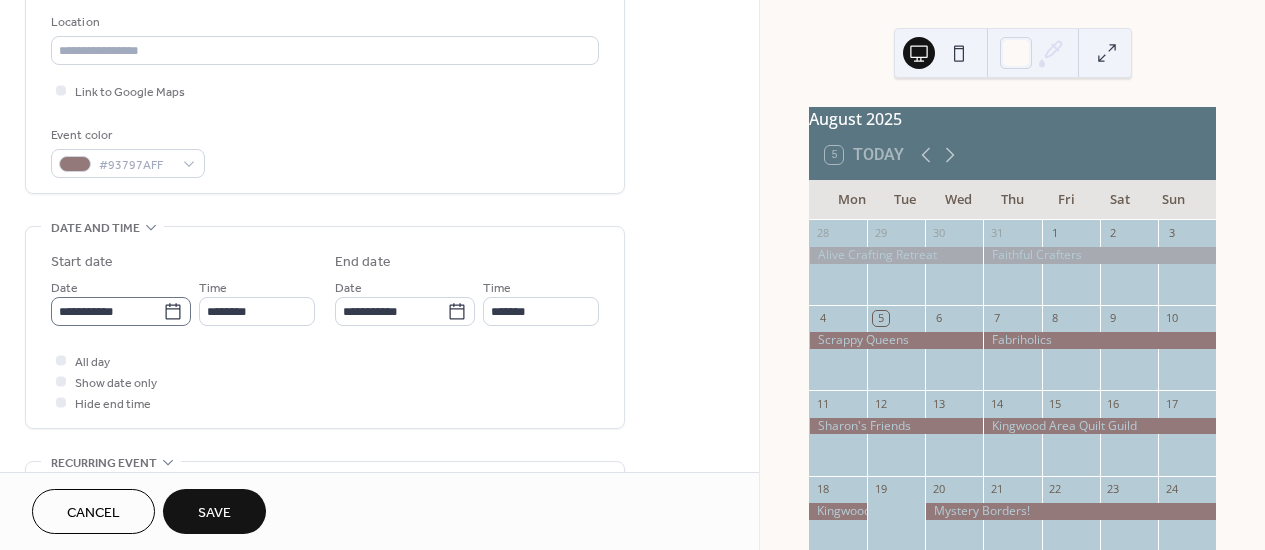 click 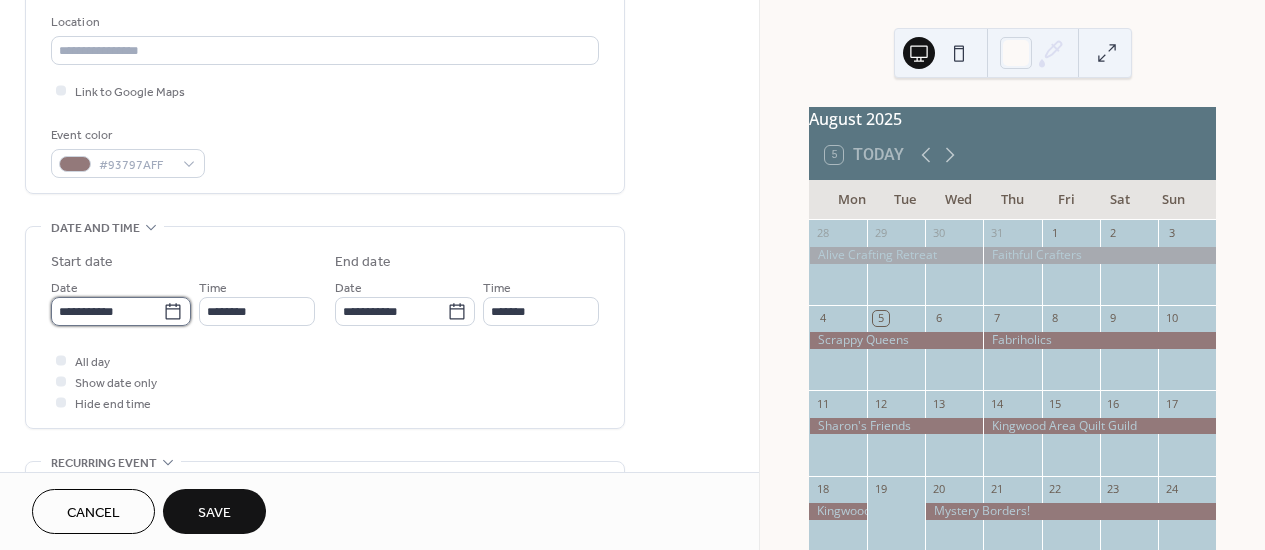 click on "**********" at bounding box center (107, 311) 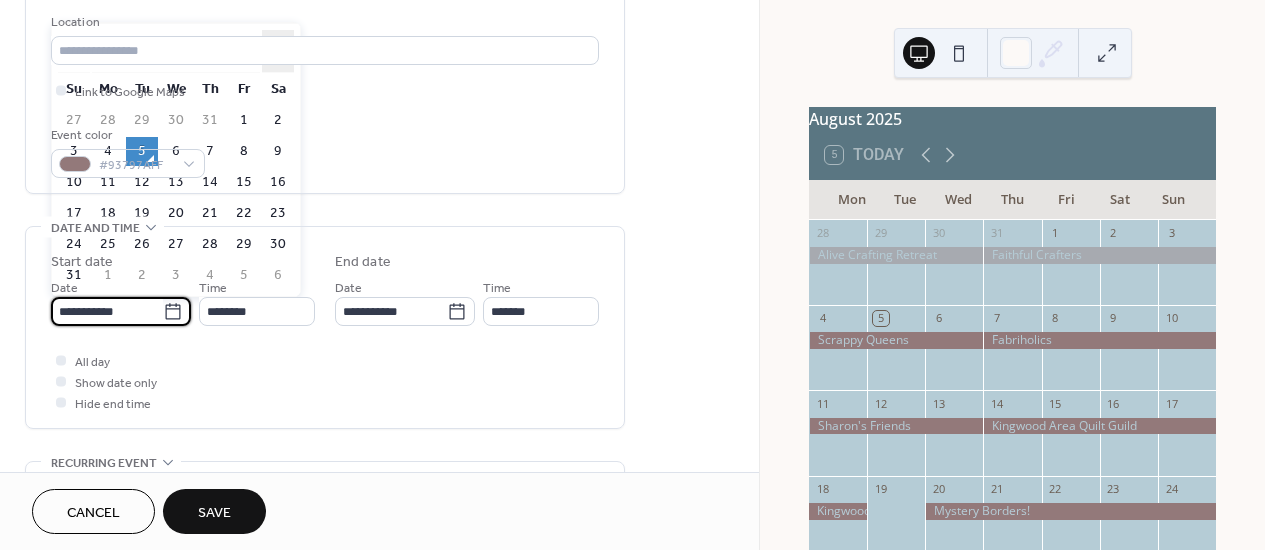 click on "›" at bounding box center [278, 51] 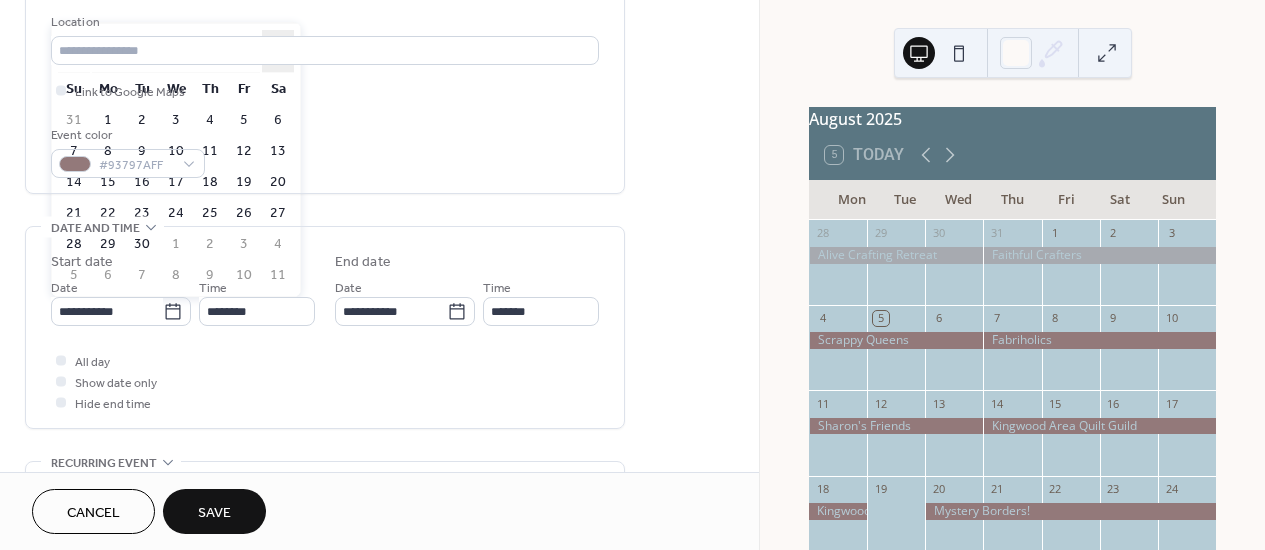 click on "›" at bounding box center (278, 51) 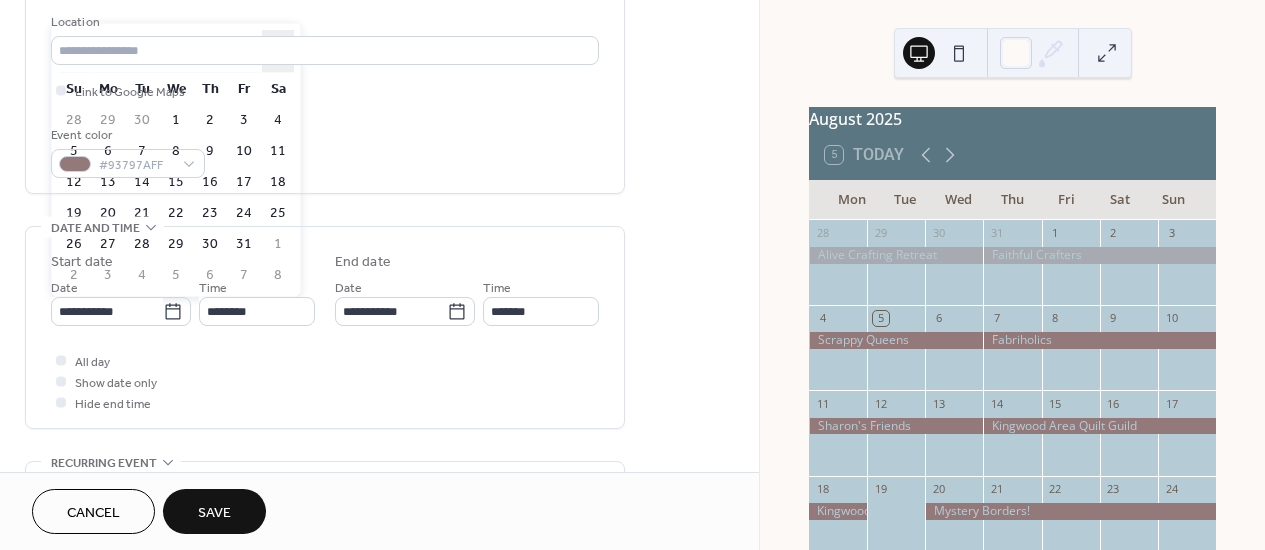 click on "›" at bounding box center [278, 51] 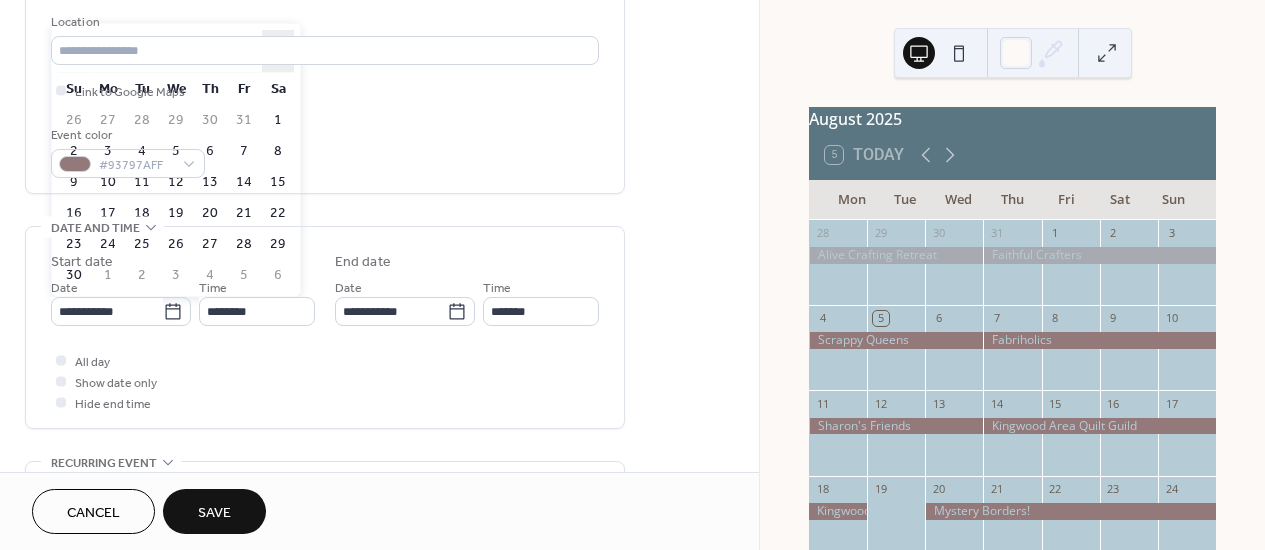 click on "›" at bounding box center [278, 51] 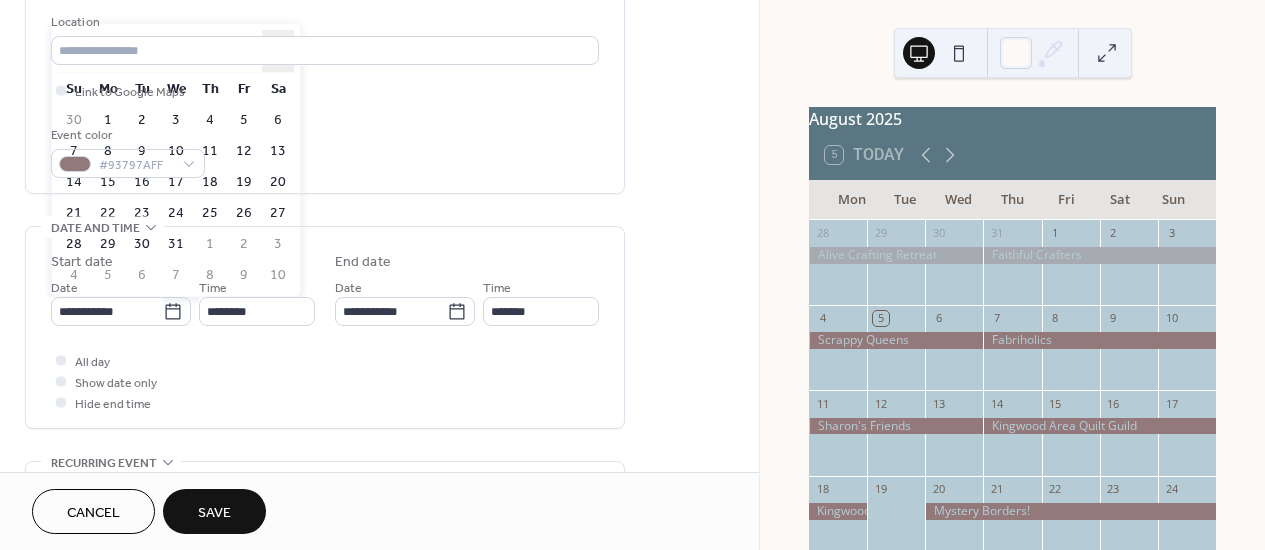 click on "›" at bounding box center [278, 51] 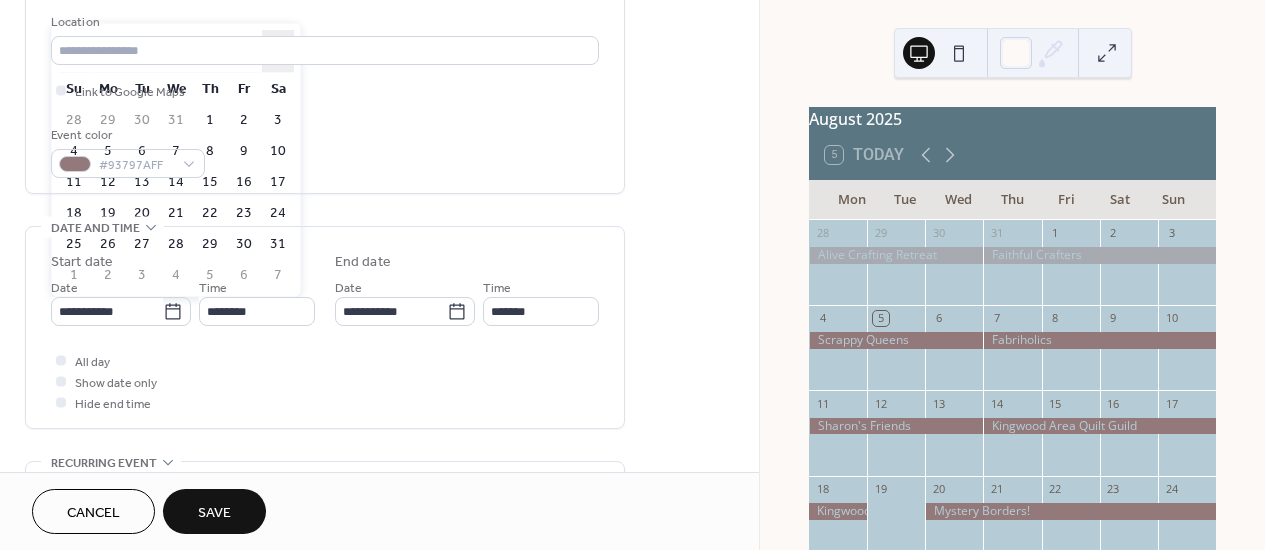 click on "›" at bounding box center (278, 51) 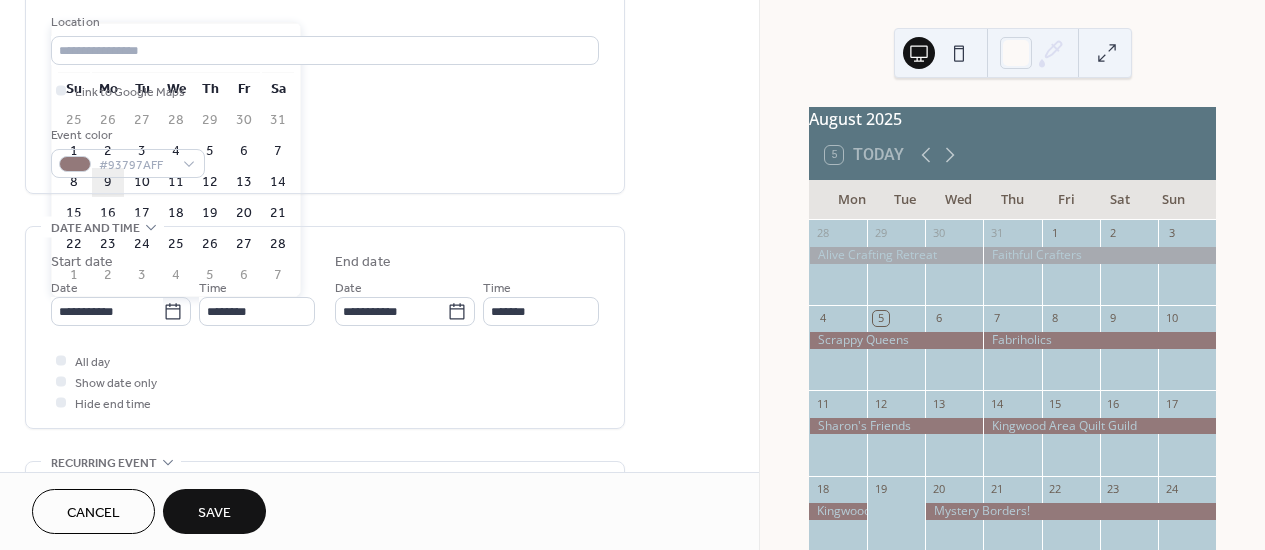 click on "9" at bounding box center (108, 182) 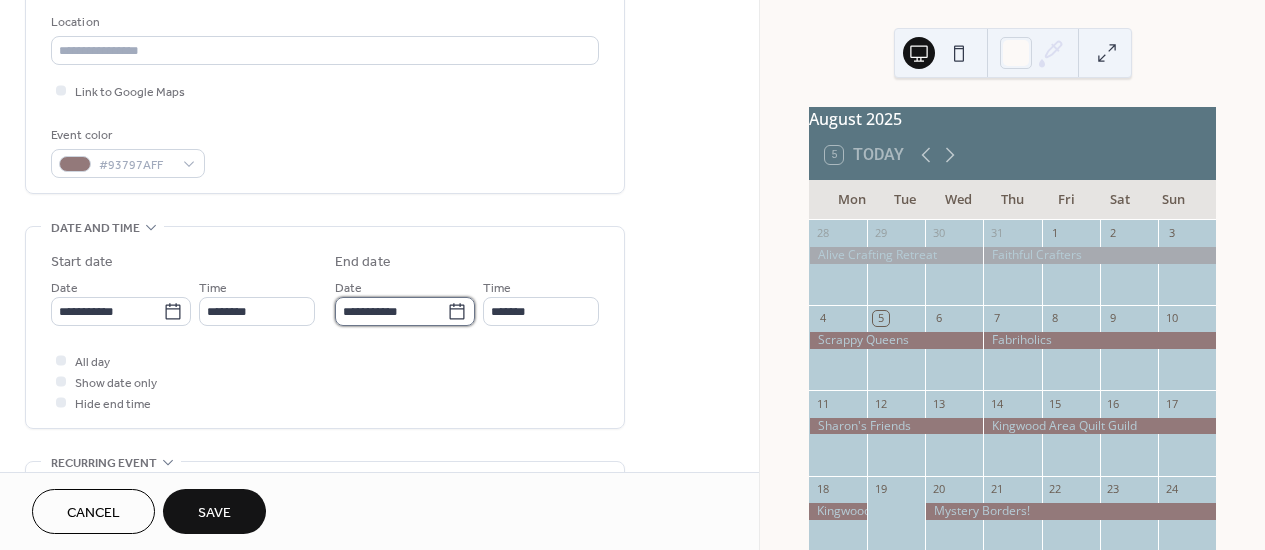 click on "**********" at bounding box center (391, 311) 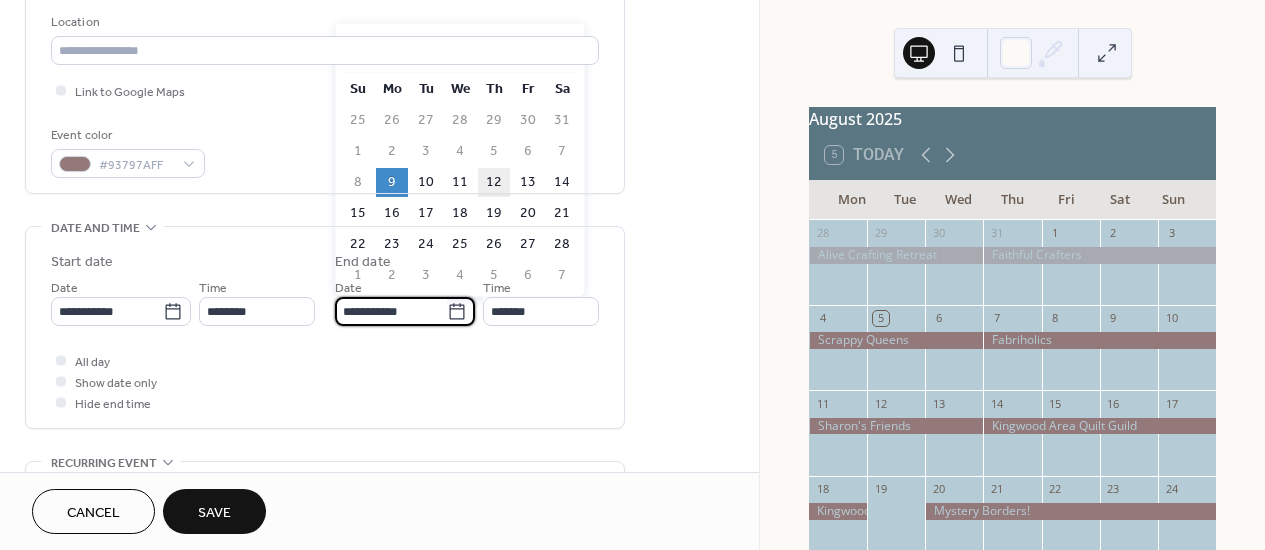 click on "12" at bounding box center [494, 182] 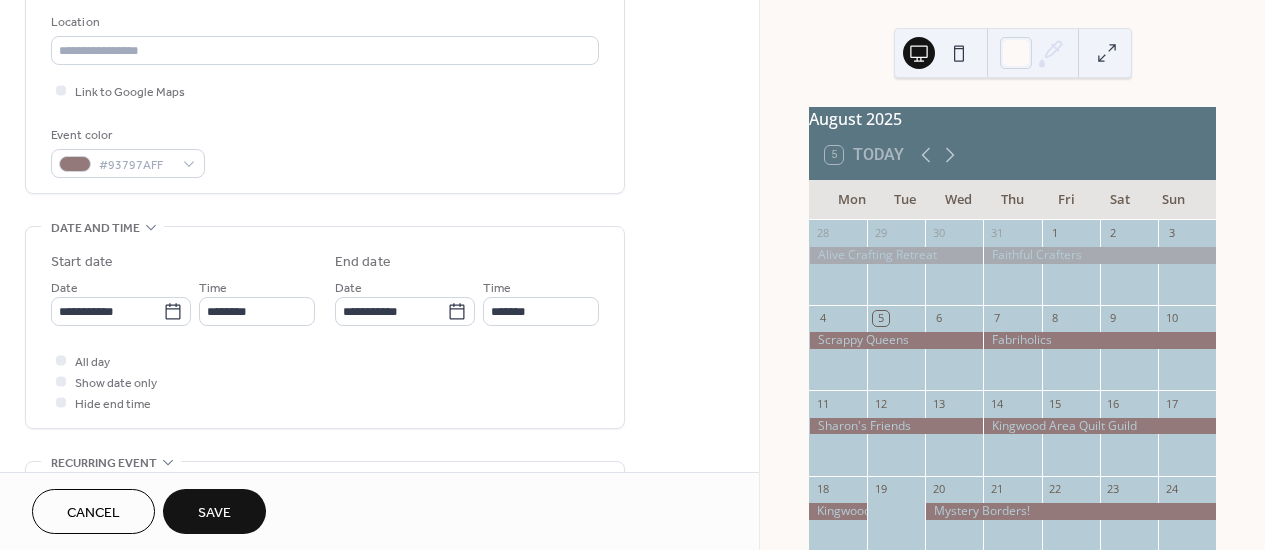 type on "**********" 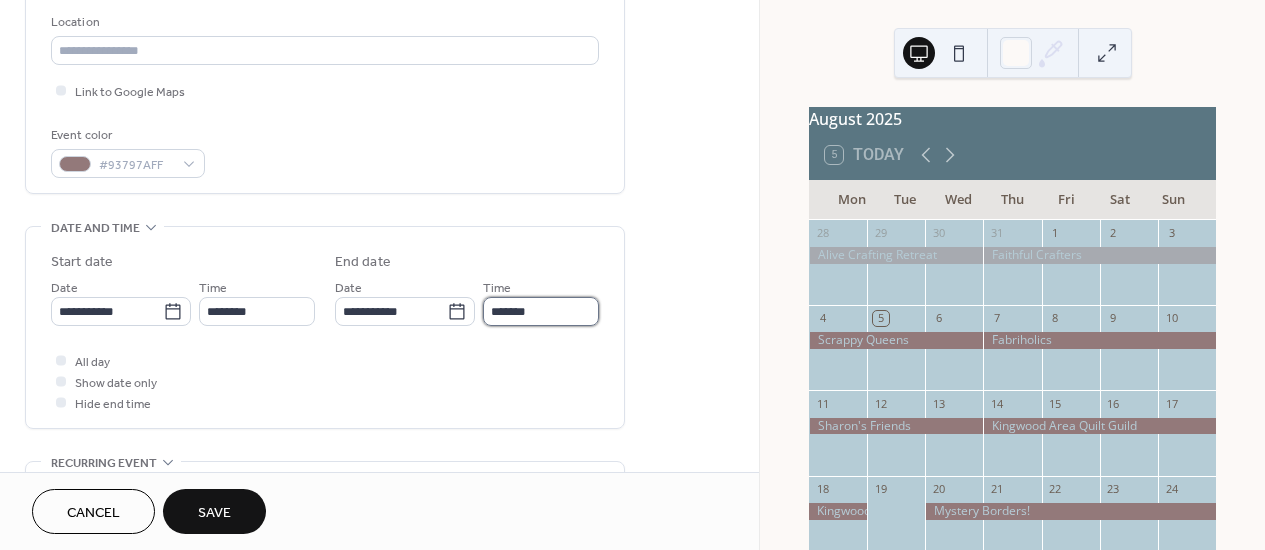 click on "*******" at bounding box center (541, 311) 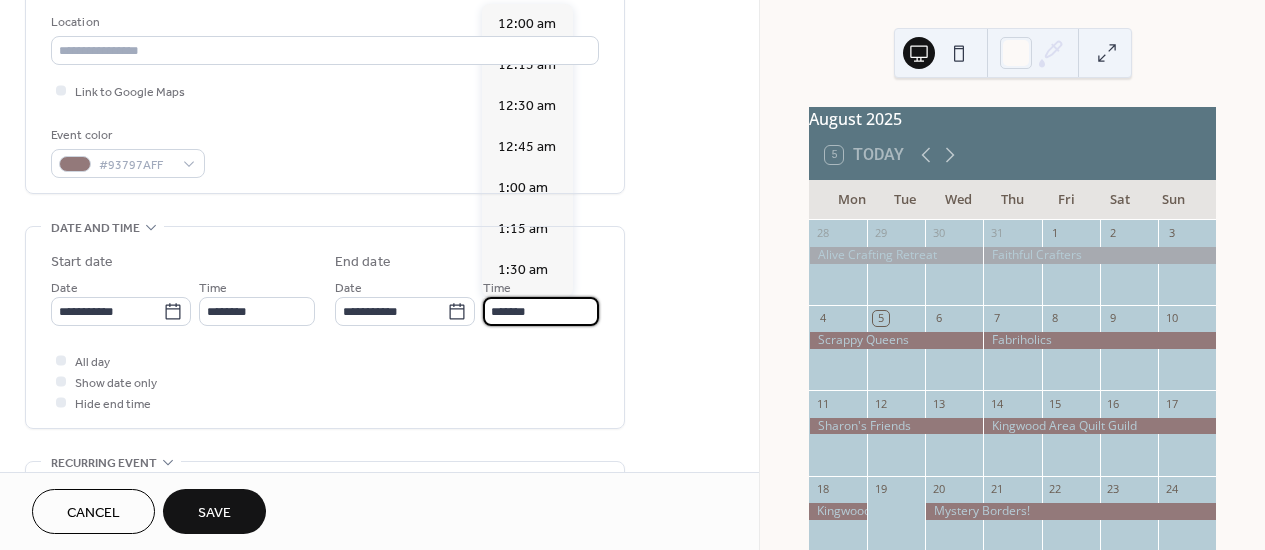 scroll, scrollTop: 2132, scrollLeft: 0, axis: vertical 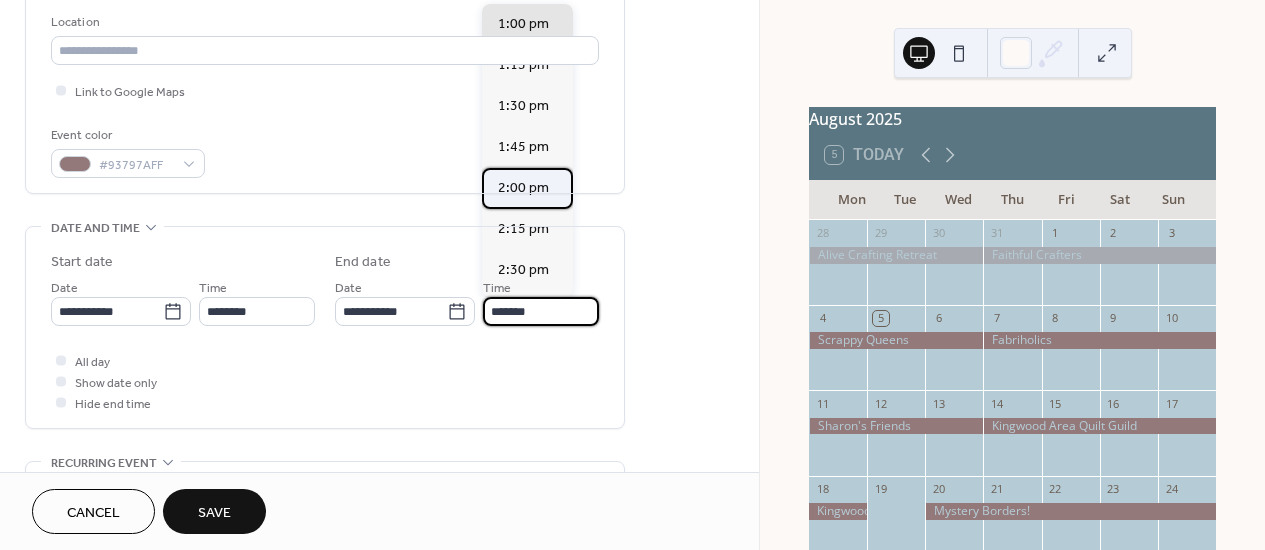 click on "2:00 pm" at bounding box center [523, 188] 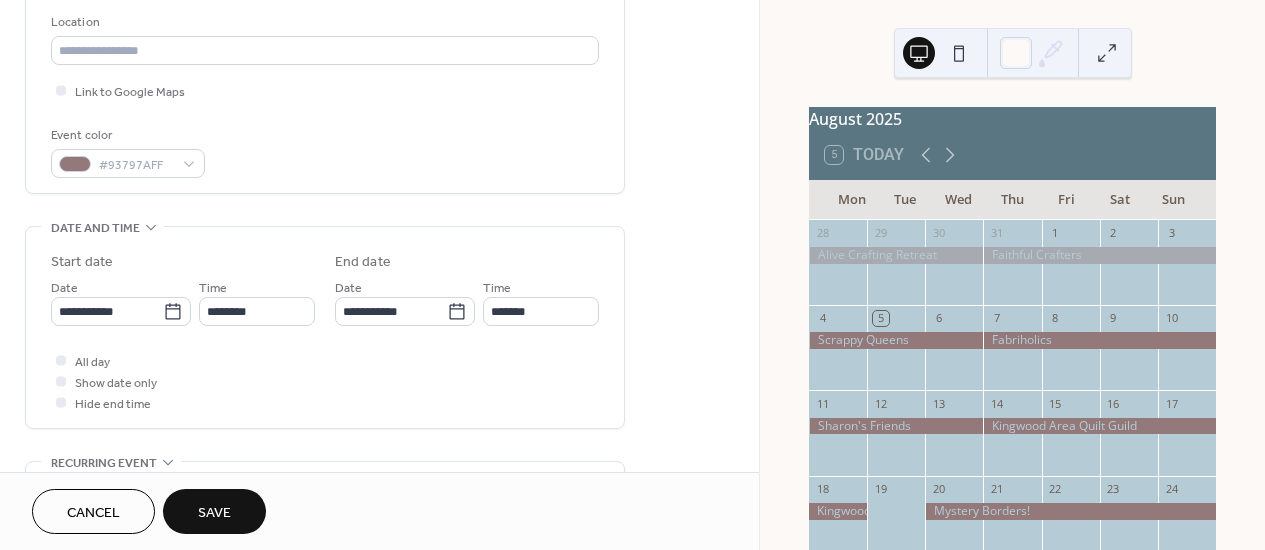 type on "*******" 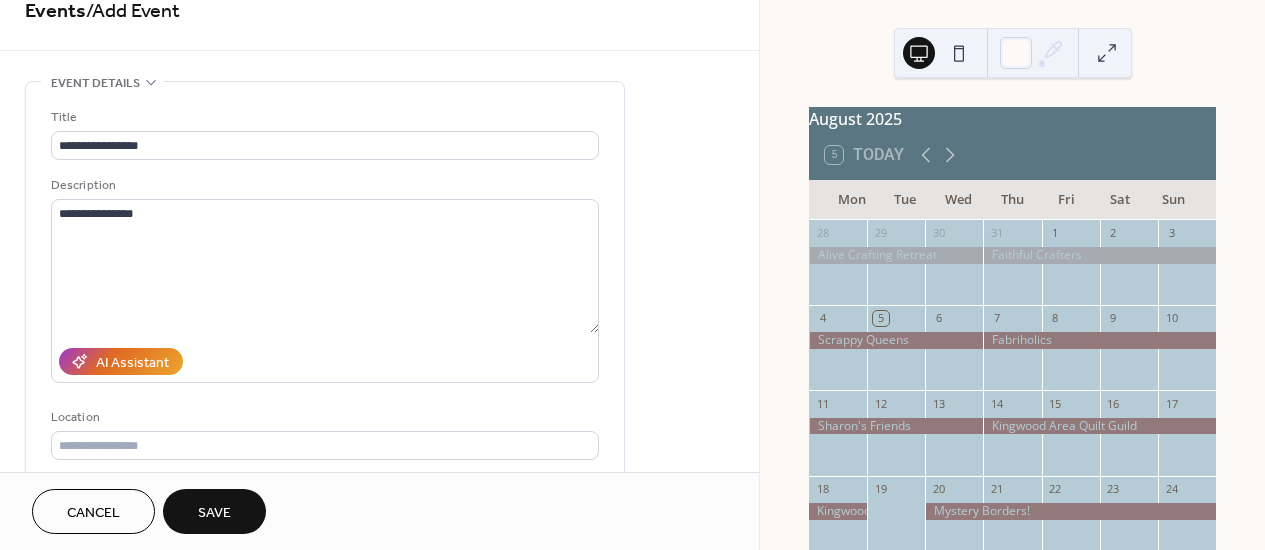 scroll, scrollTop: 27, scrollLeft: 0, axis: vertical 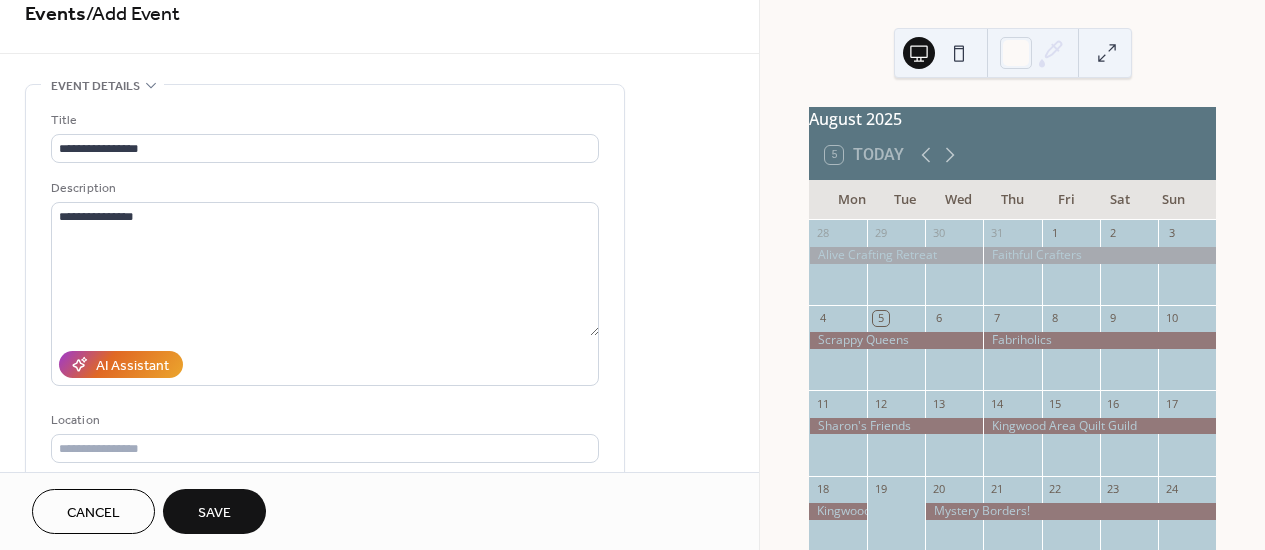 click on "Save" at bounding box center [214, 513] 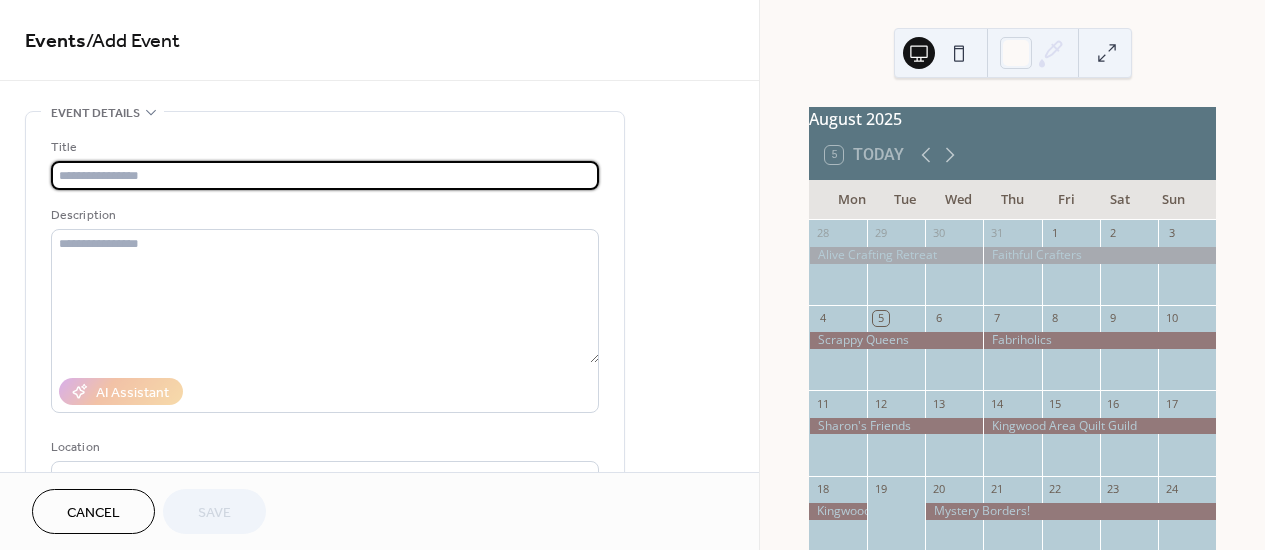 scroll, scrollTop: 0, scrollLeft: 0, axis: both 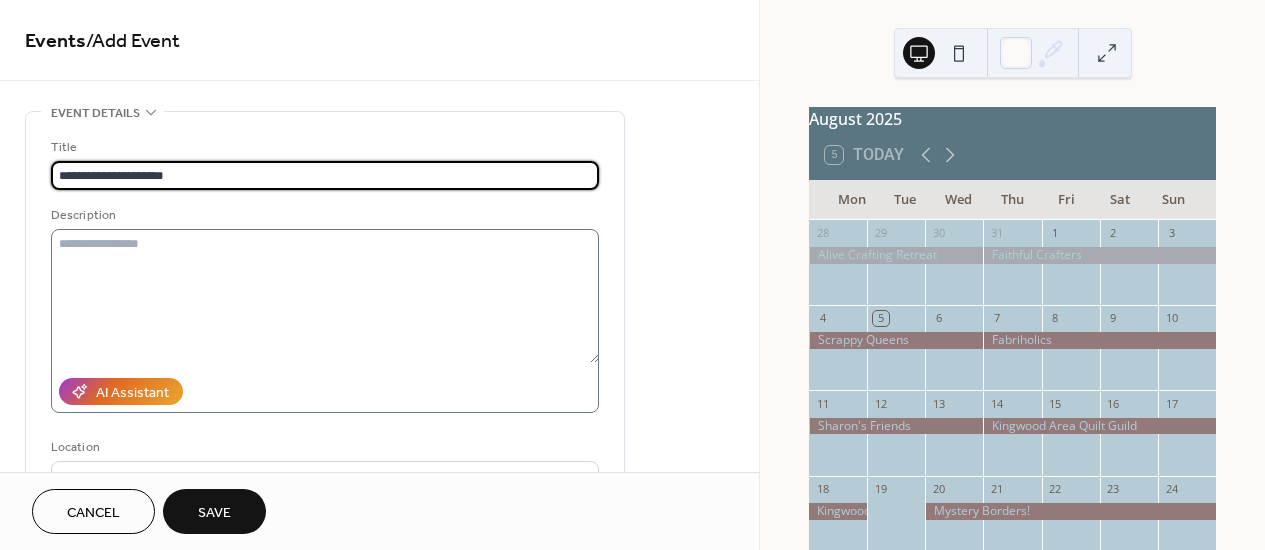 type on "**********" 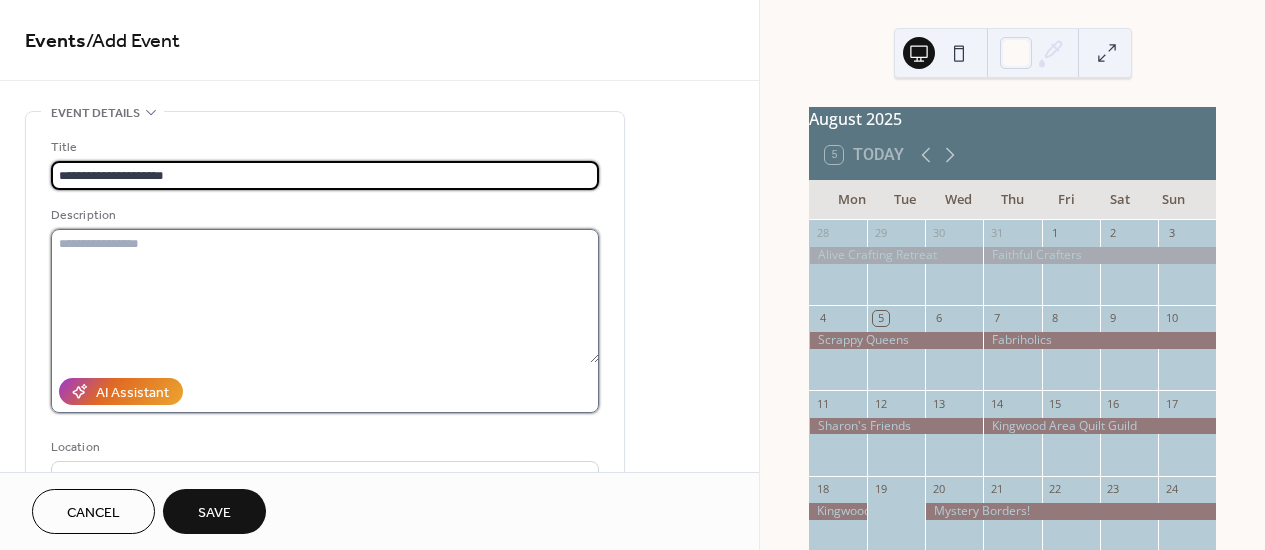 click at bounding box center (325, 296) 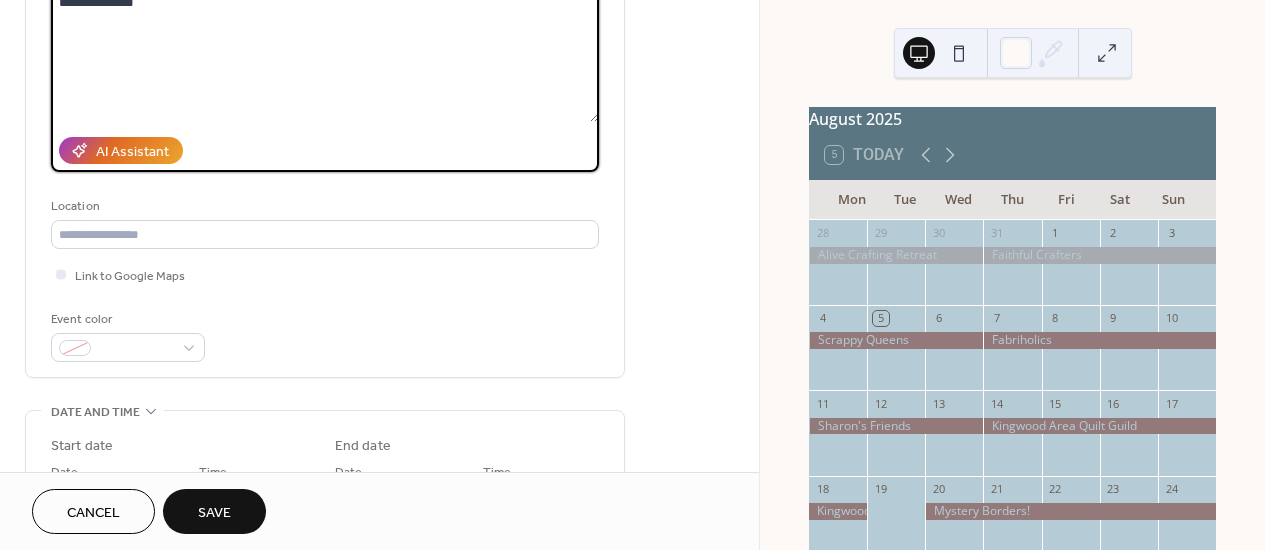 scroll, scrollTop: 245, scrollLeft: 0, axis: vertical 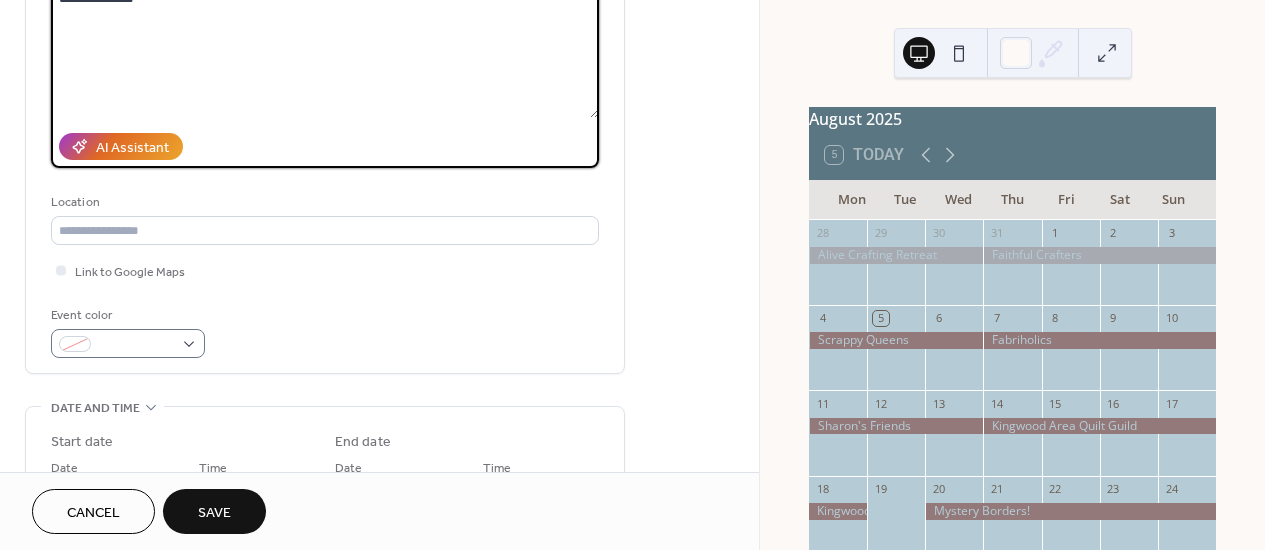 type on "**********" 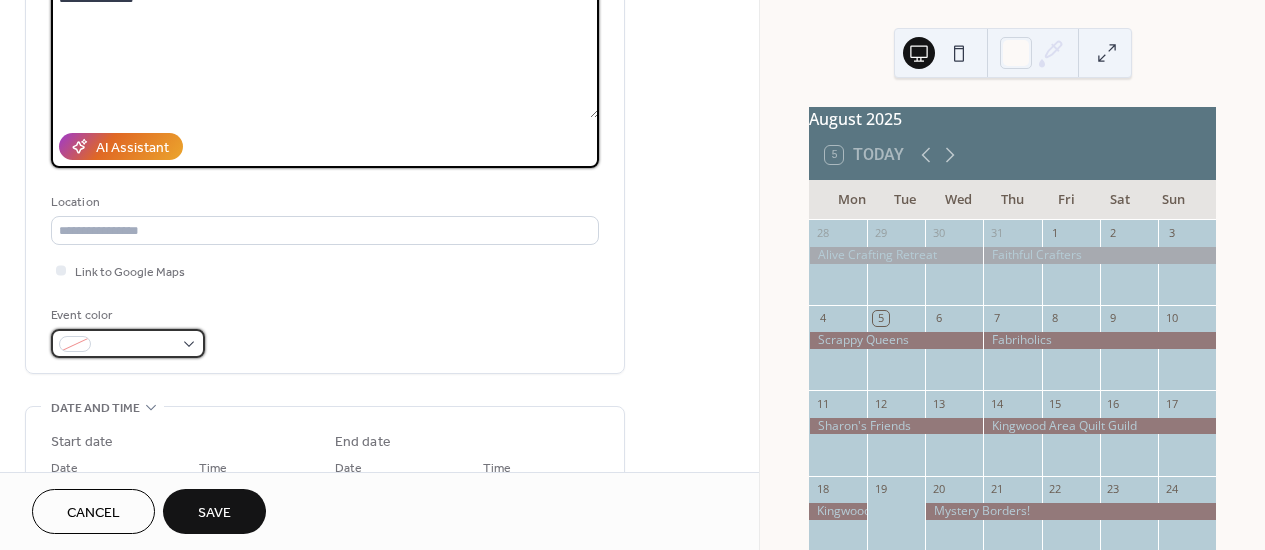 click at bounding box center [136, 345] 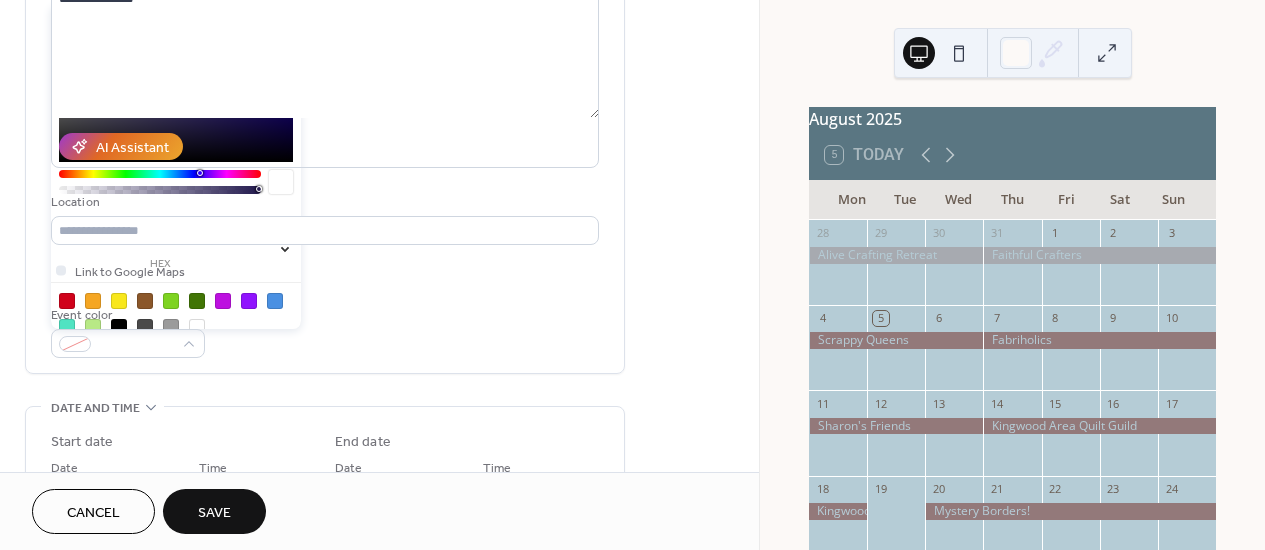 click on "*******" at bounding box center [160, 234] 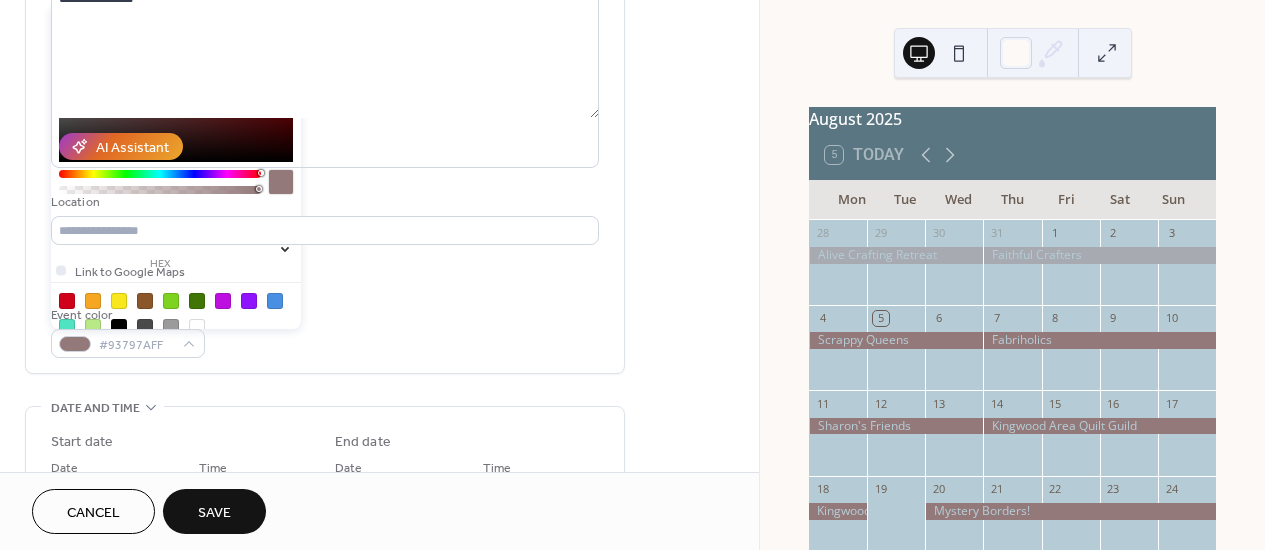 type on "*********" 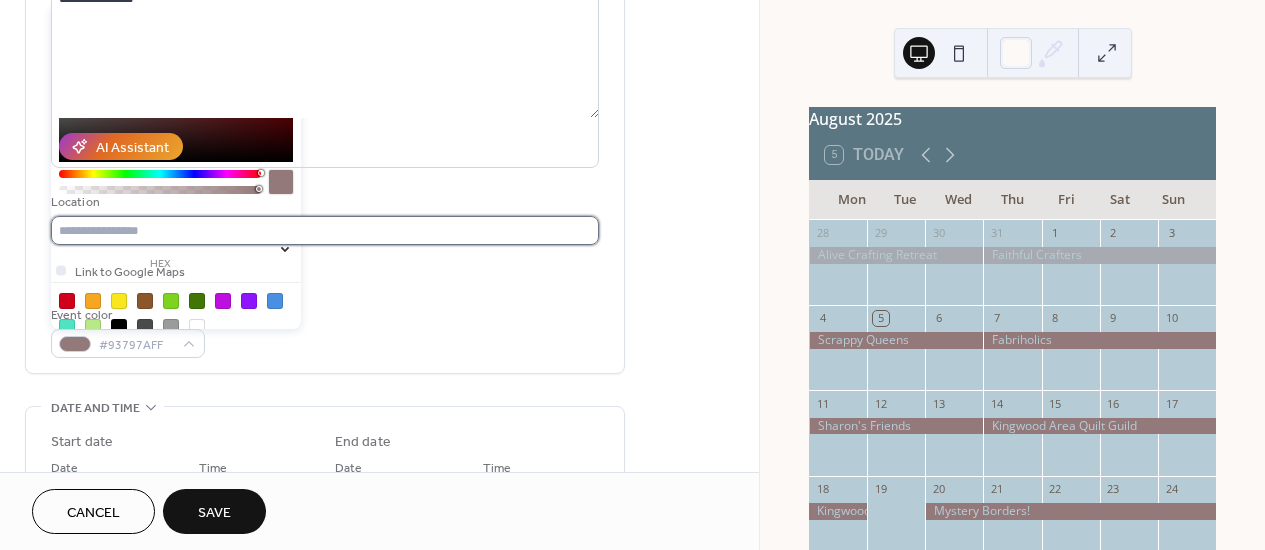click at bounding box center (325, 230) 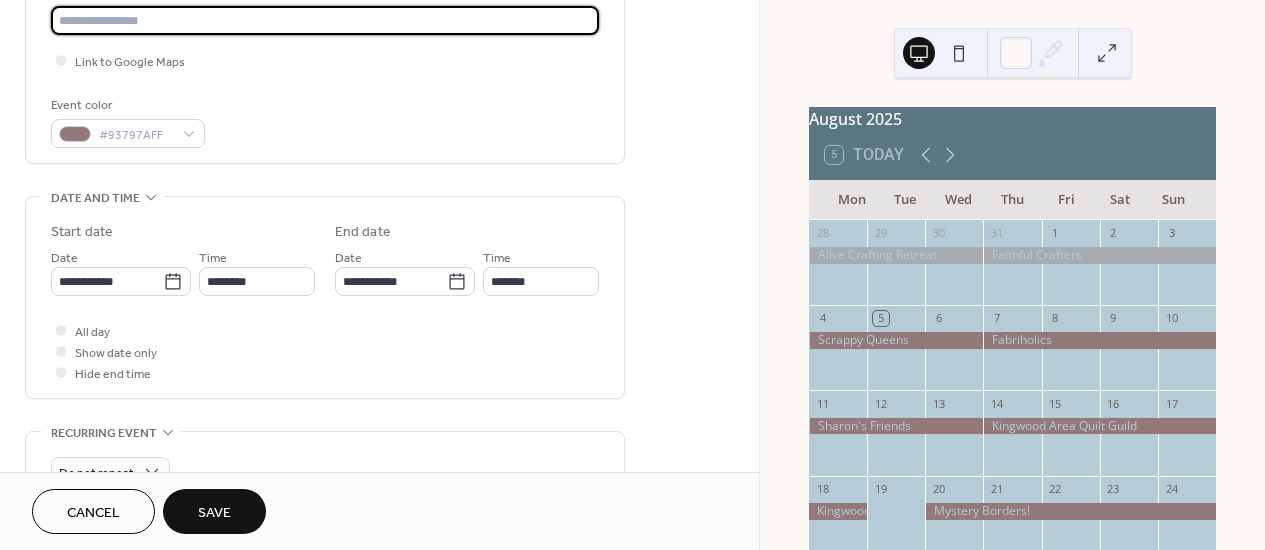 scroll, scrollTop: 470, scrollLeft: 0, axis: vertical 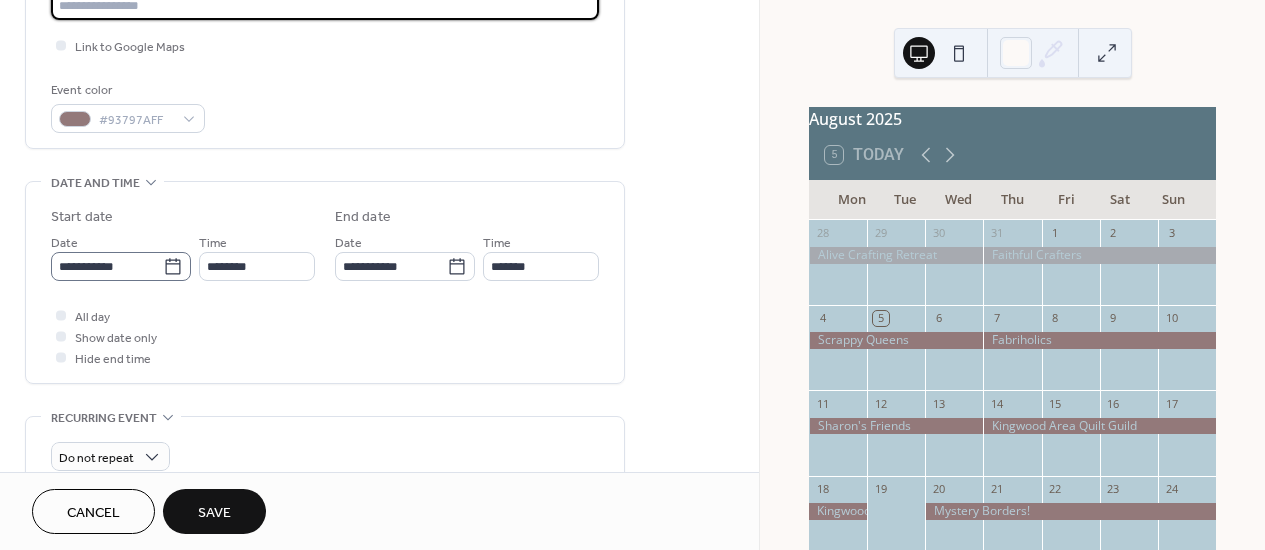 click 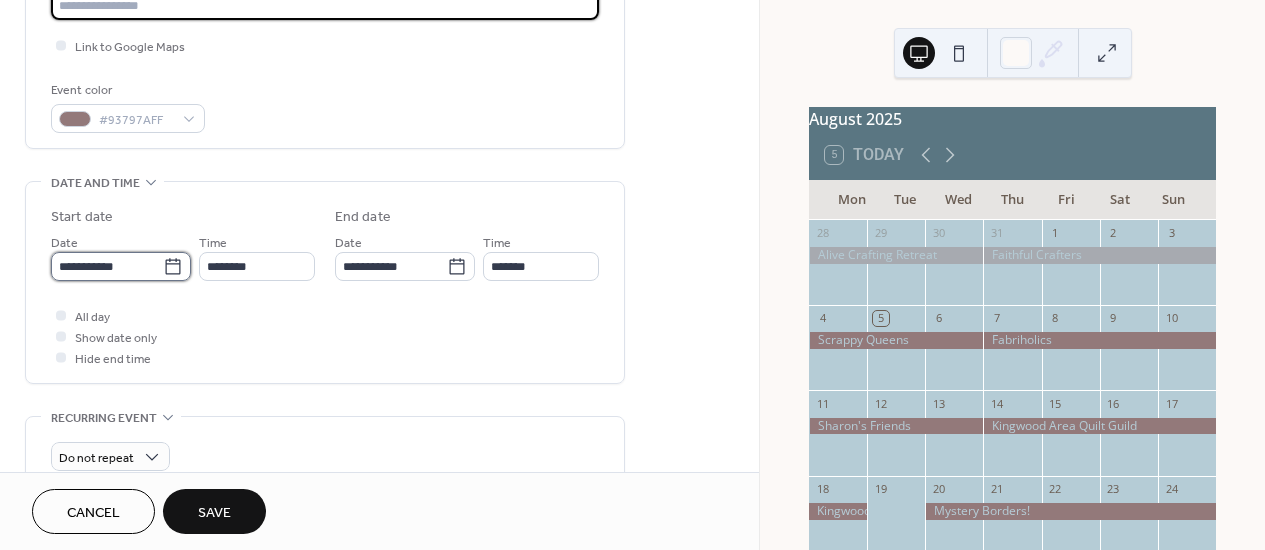 click on "**********" at bounding box center [107, 266] 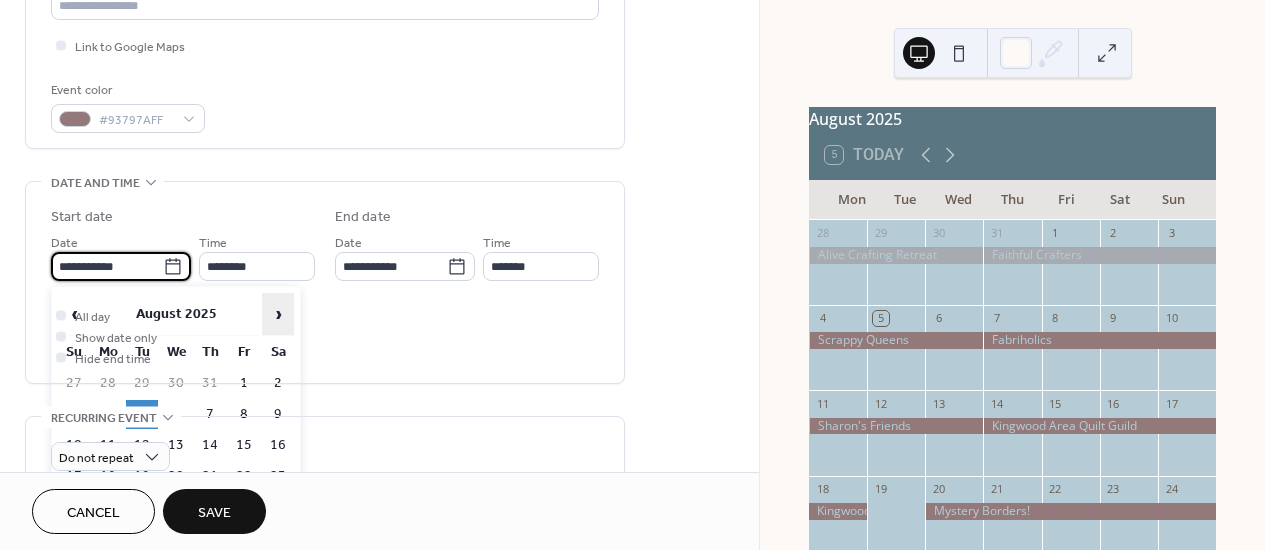 click on "›" at bounding box center (278, 314) 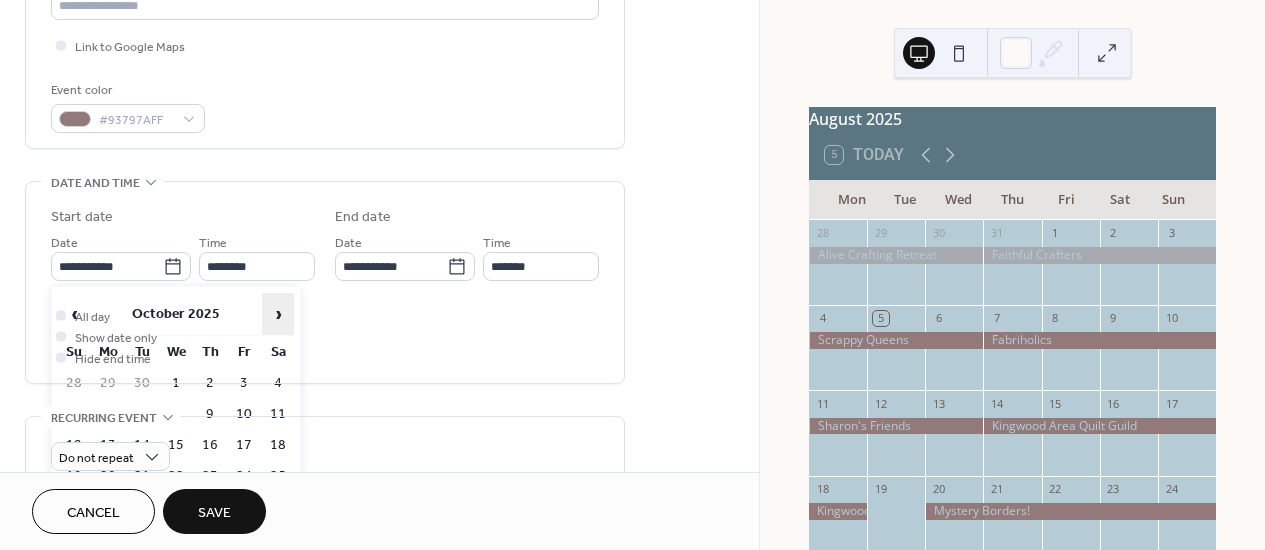 click on "›" at bounding box center (278, 314) 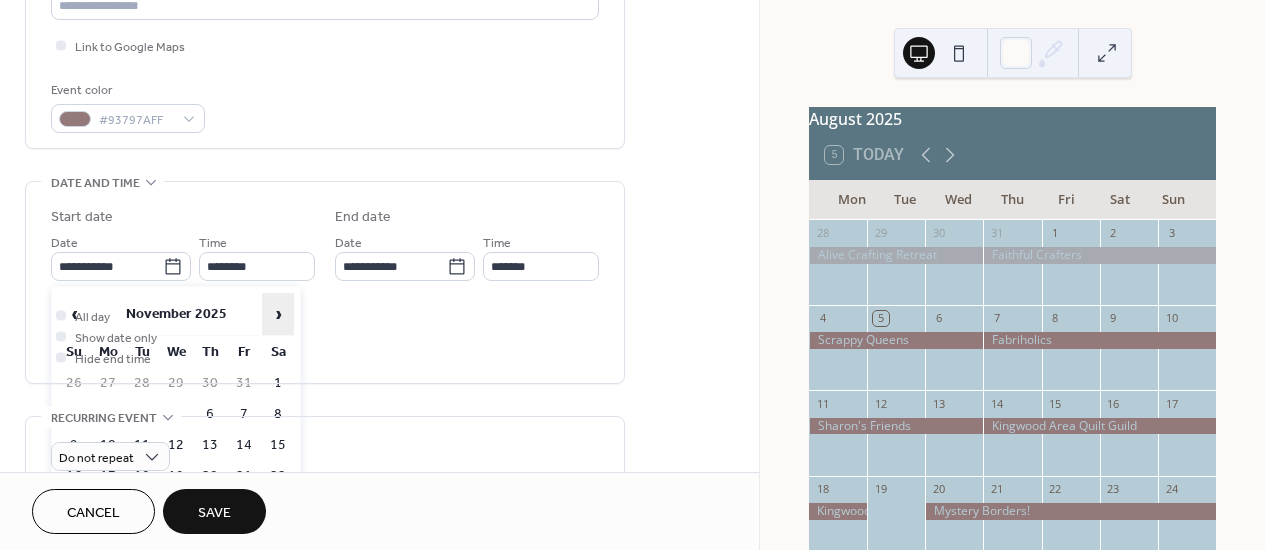 click on "›" at bounding box center (278, 314) 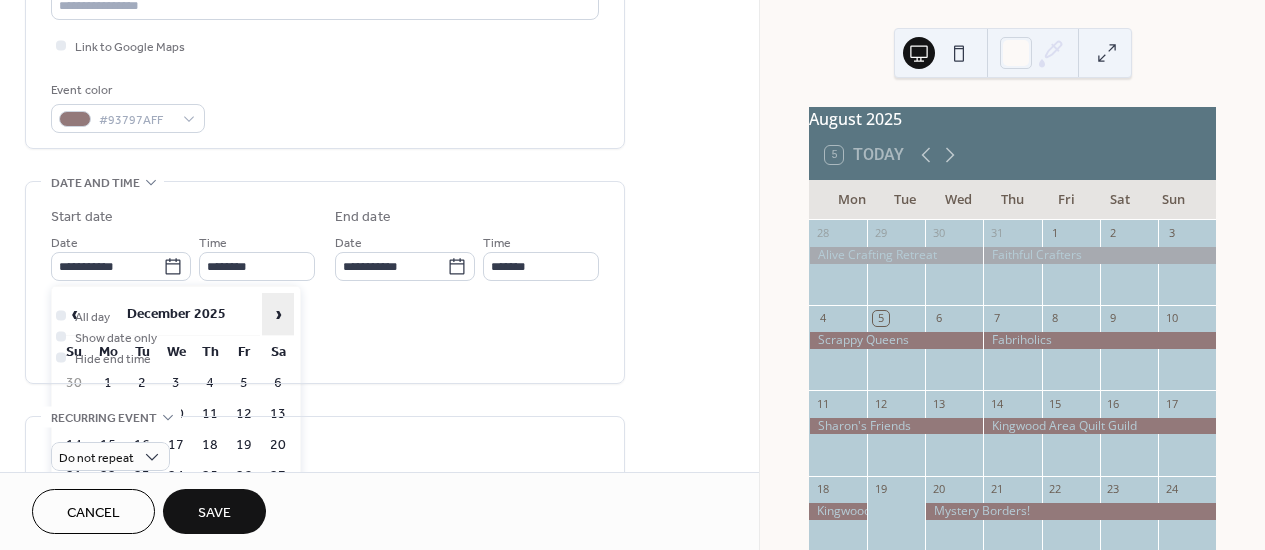click on "›" at bounding box center [278, 314] 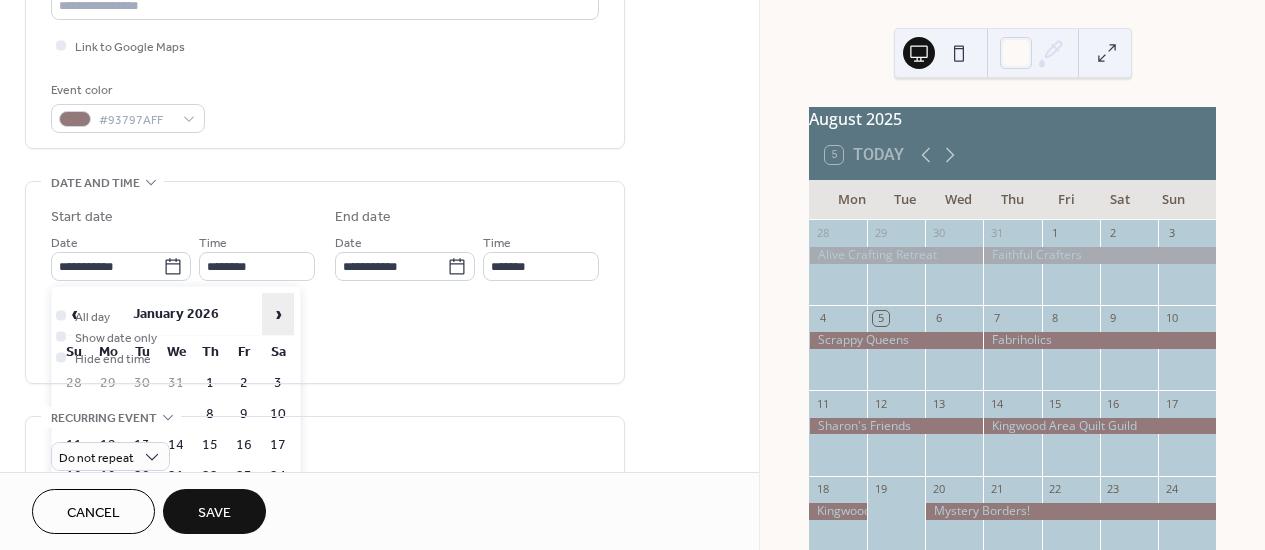 click on "›" at bounding box center [278, 314] 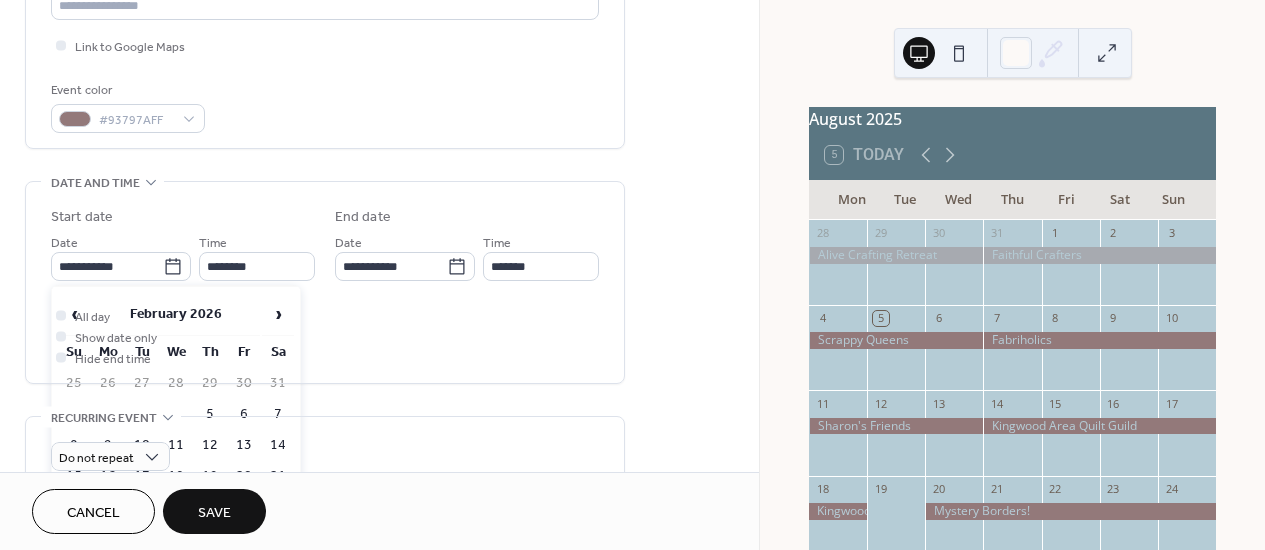 click on "23" at bounding box center (108, 507) 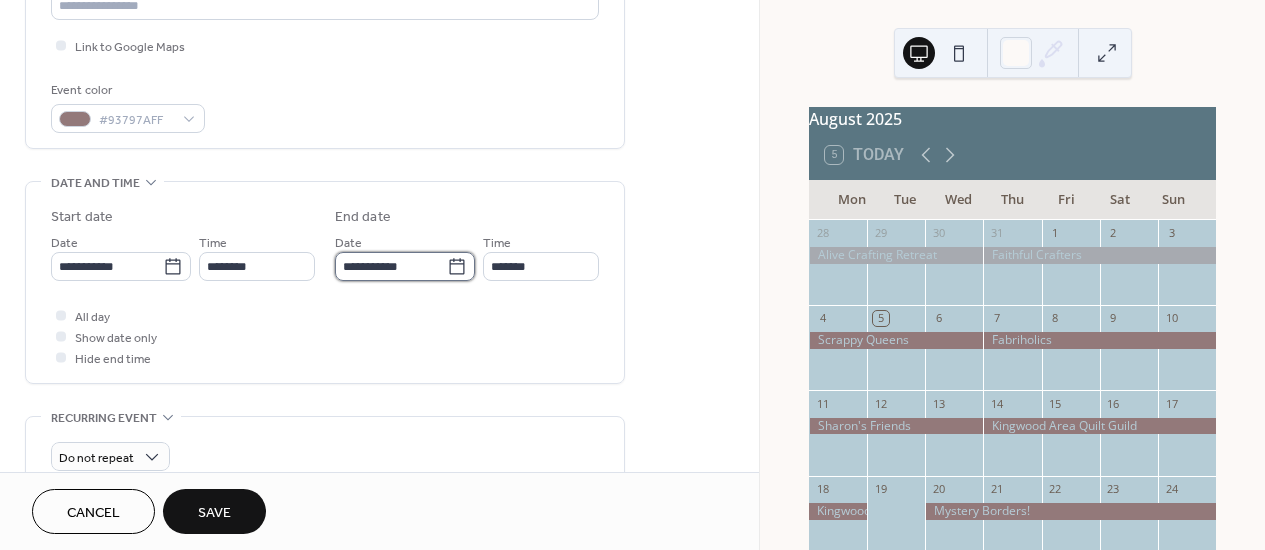 click on "**********" at bounding box center (391, 266) 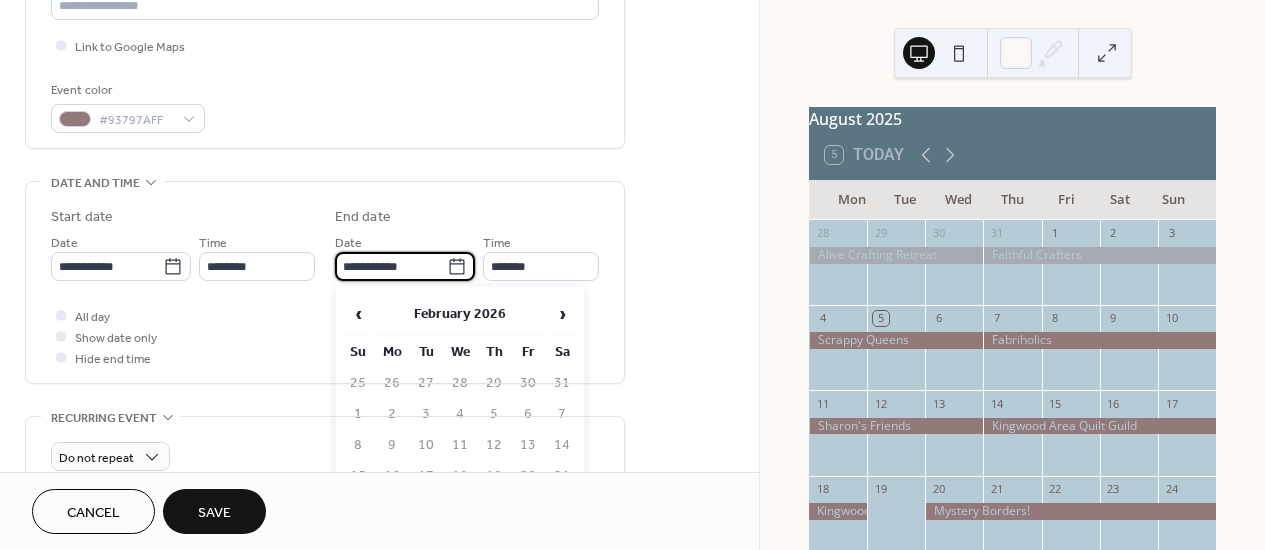 click on "25" at bounding box center [460, 507] 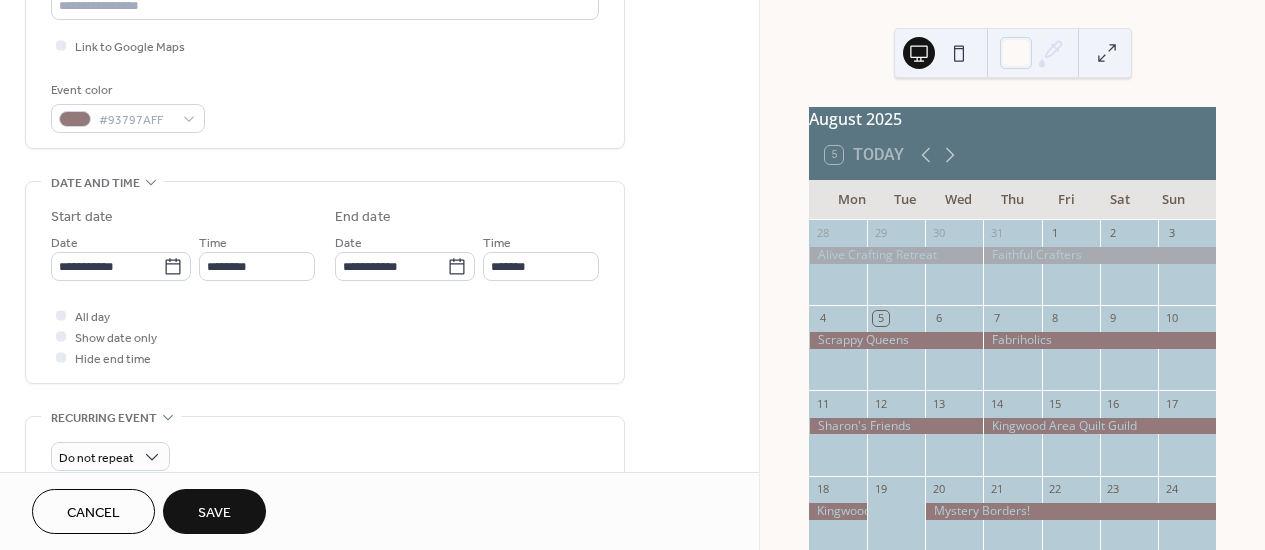 type on "**********" 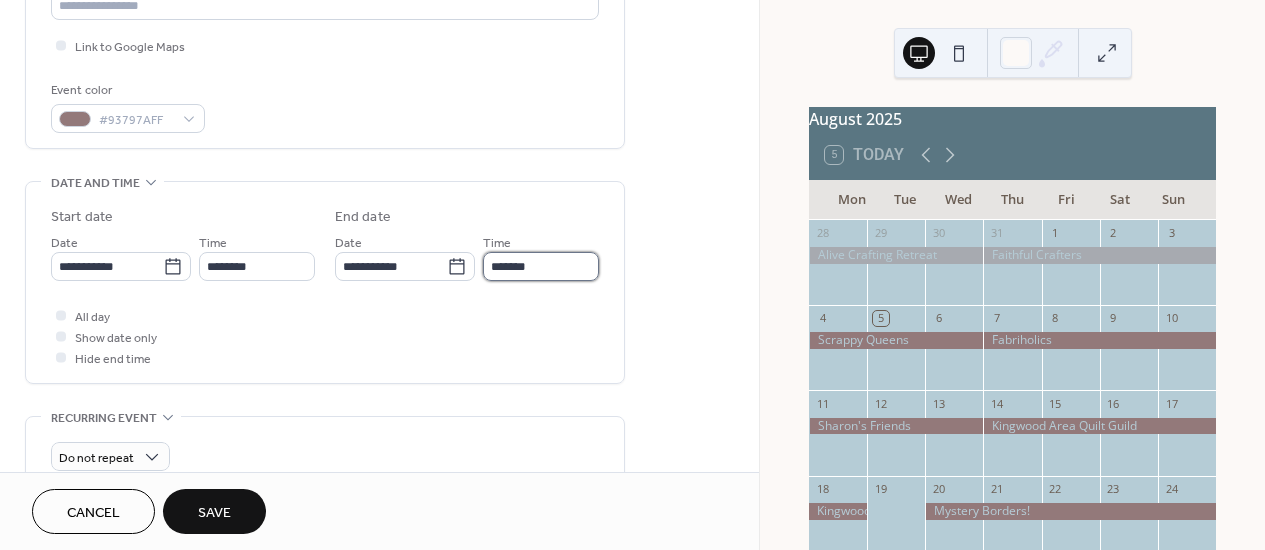 click on "*******" at bounding box center [541, 266] 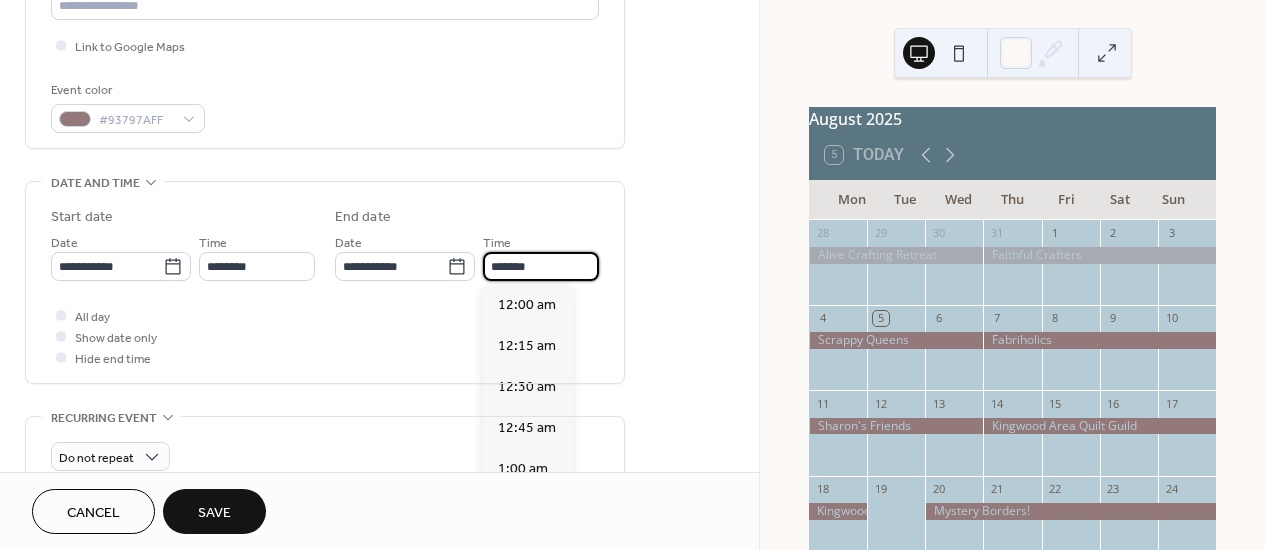 scroll, scrollTop: 2132, scrollLeft: 0, axis: vertical 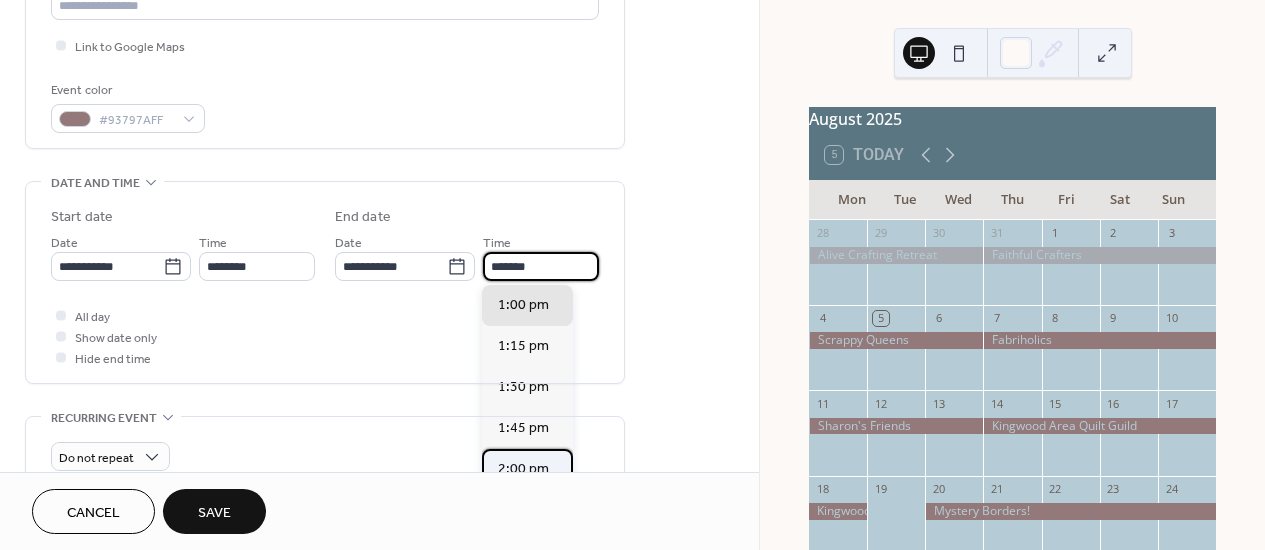click on "2:00 pm" at bounding box center (523, 469) 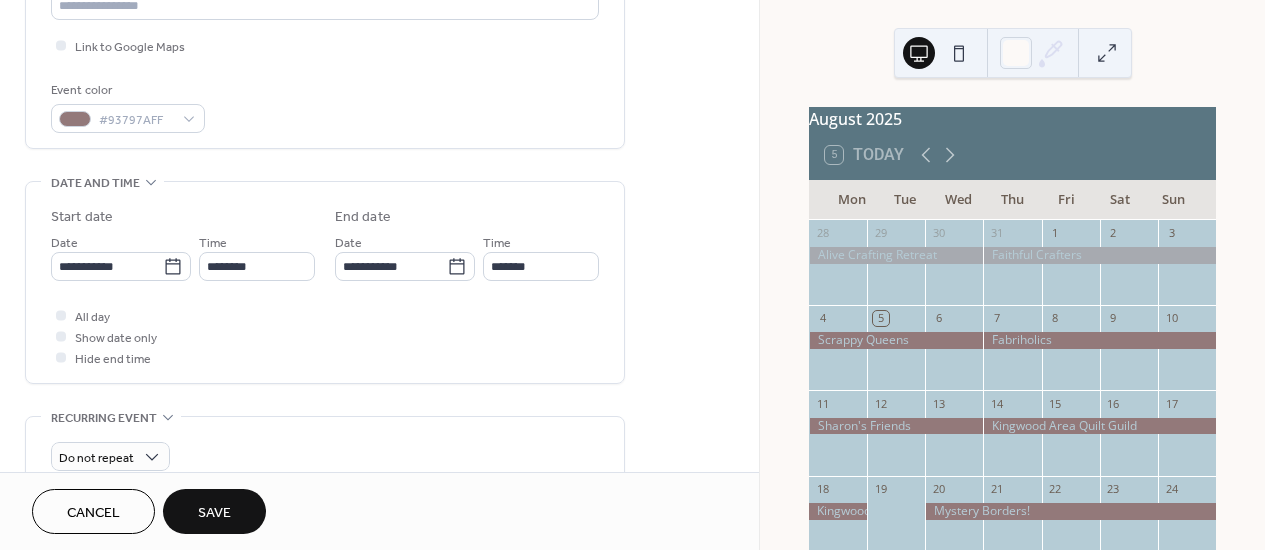 type on "*******" 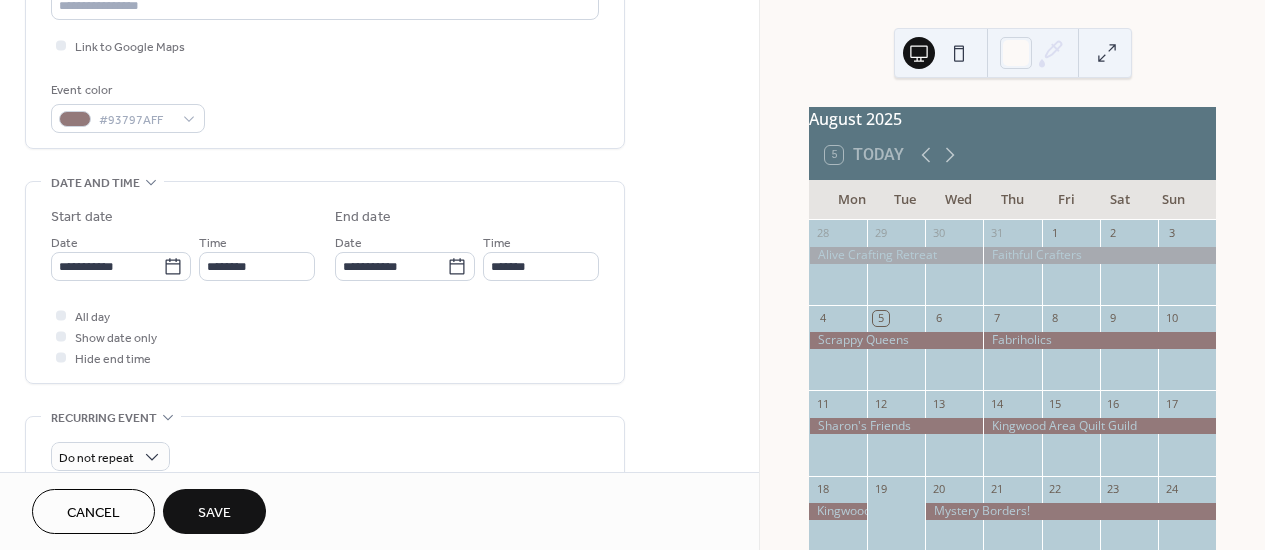 scroll, scrollTop: 522, scrollLeft: 0, axis: vertical 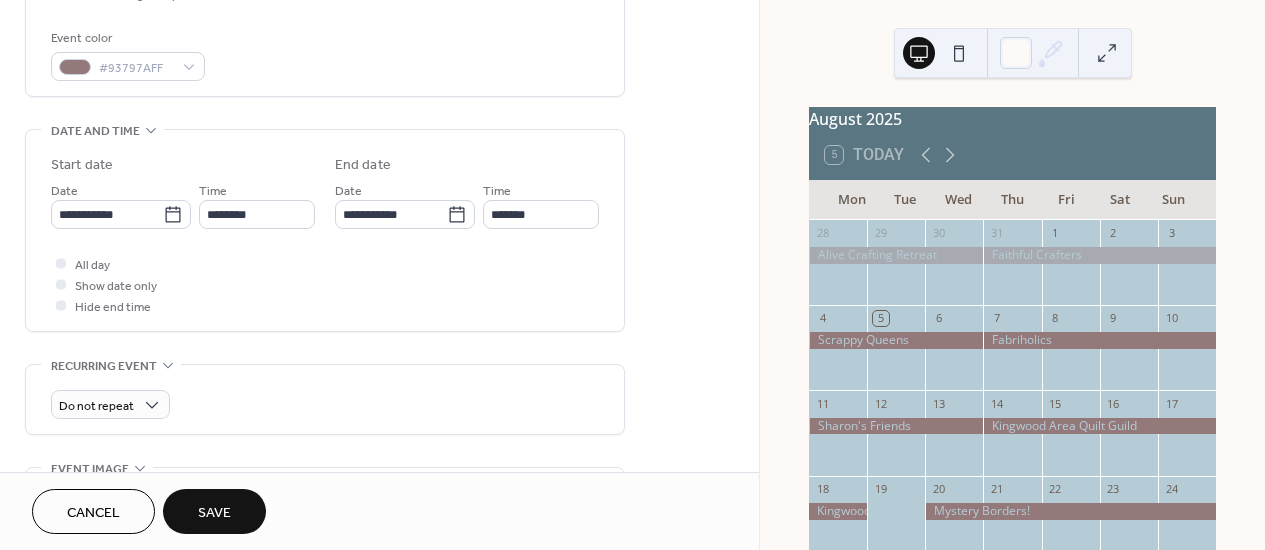 click on "Save" at bounding box center (214, 511) 